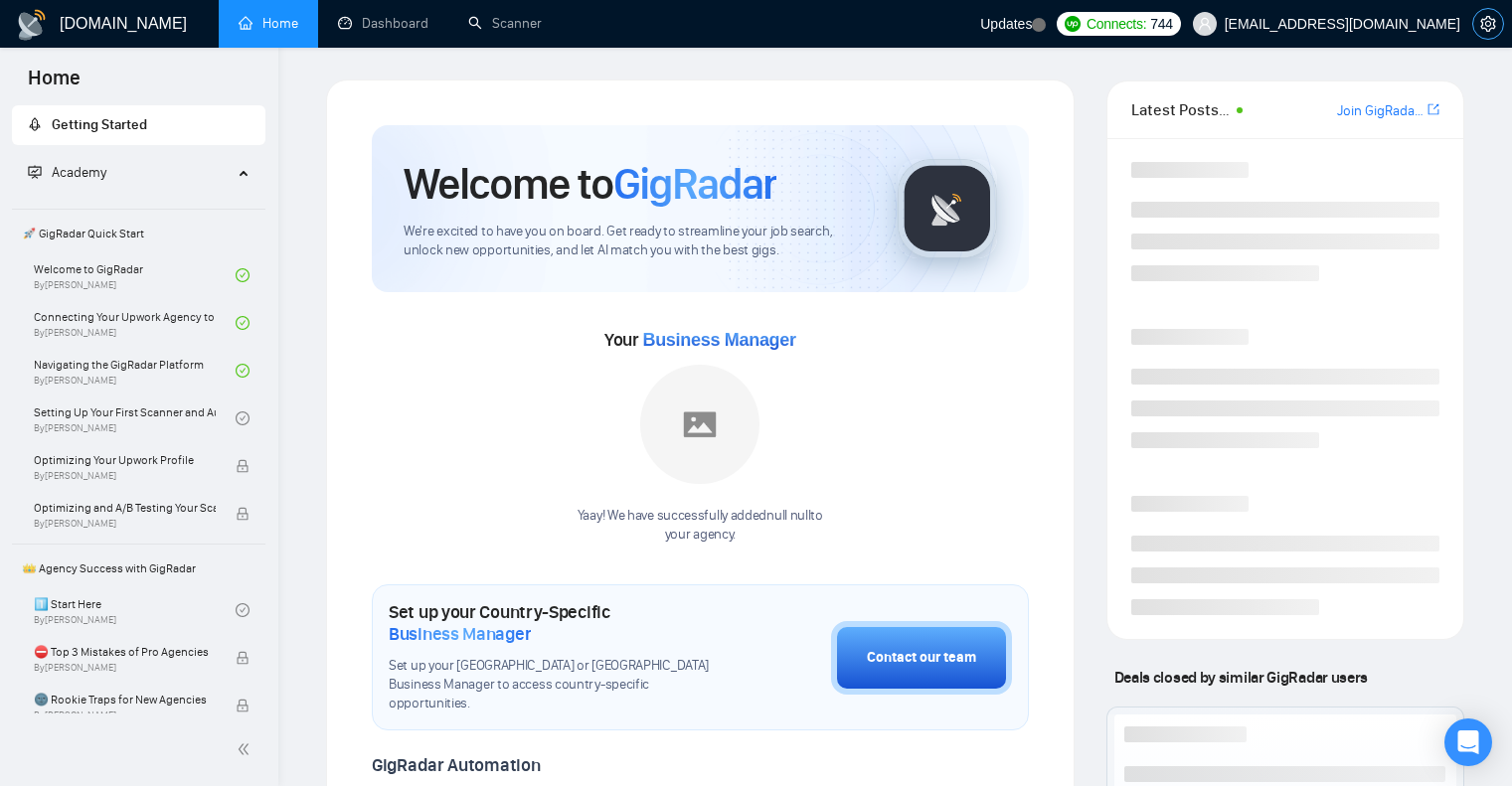scroll, scrollTop: 0, scrollLeft: 0, axis: both 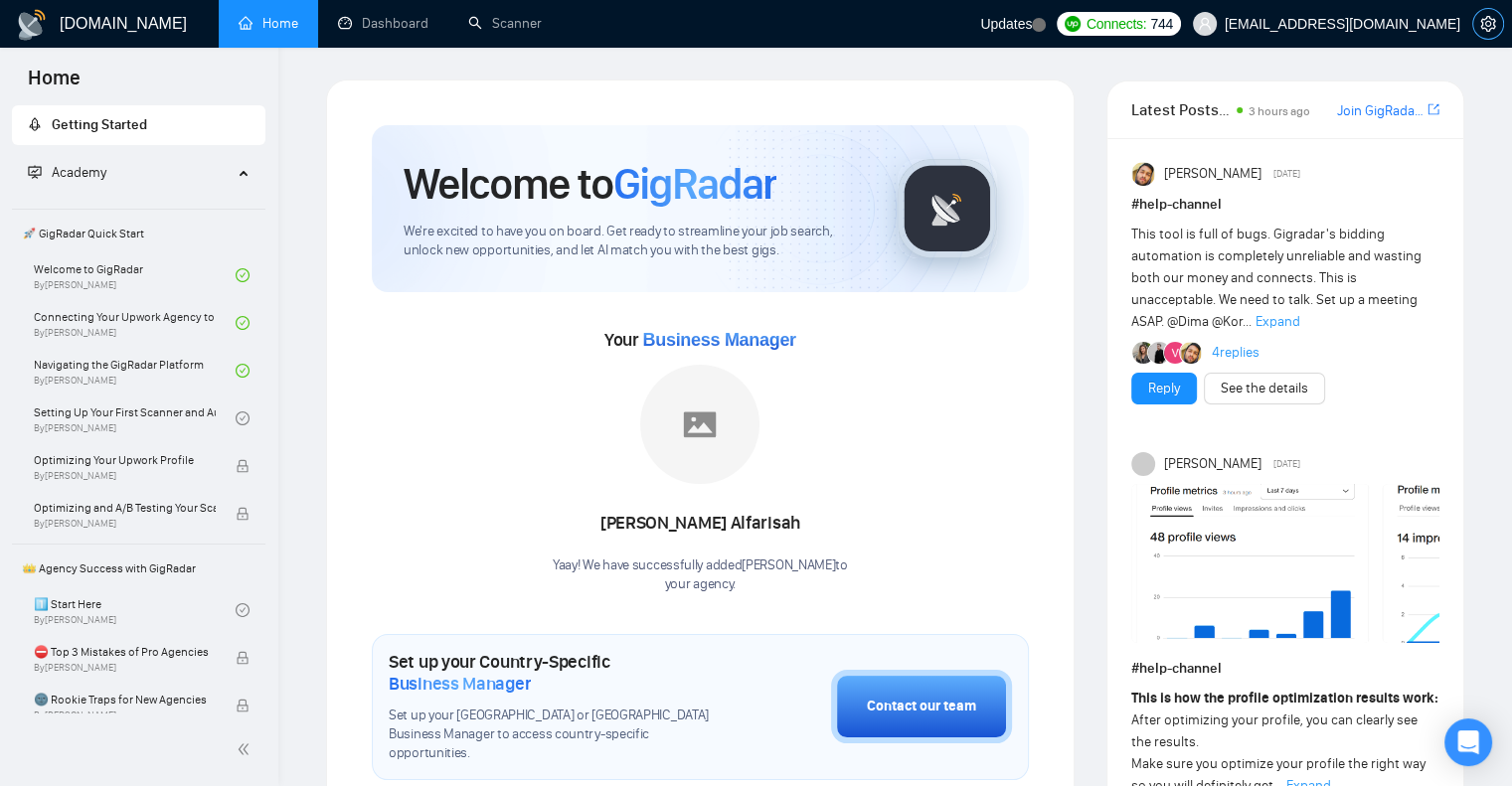 click 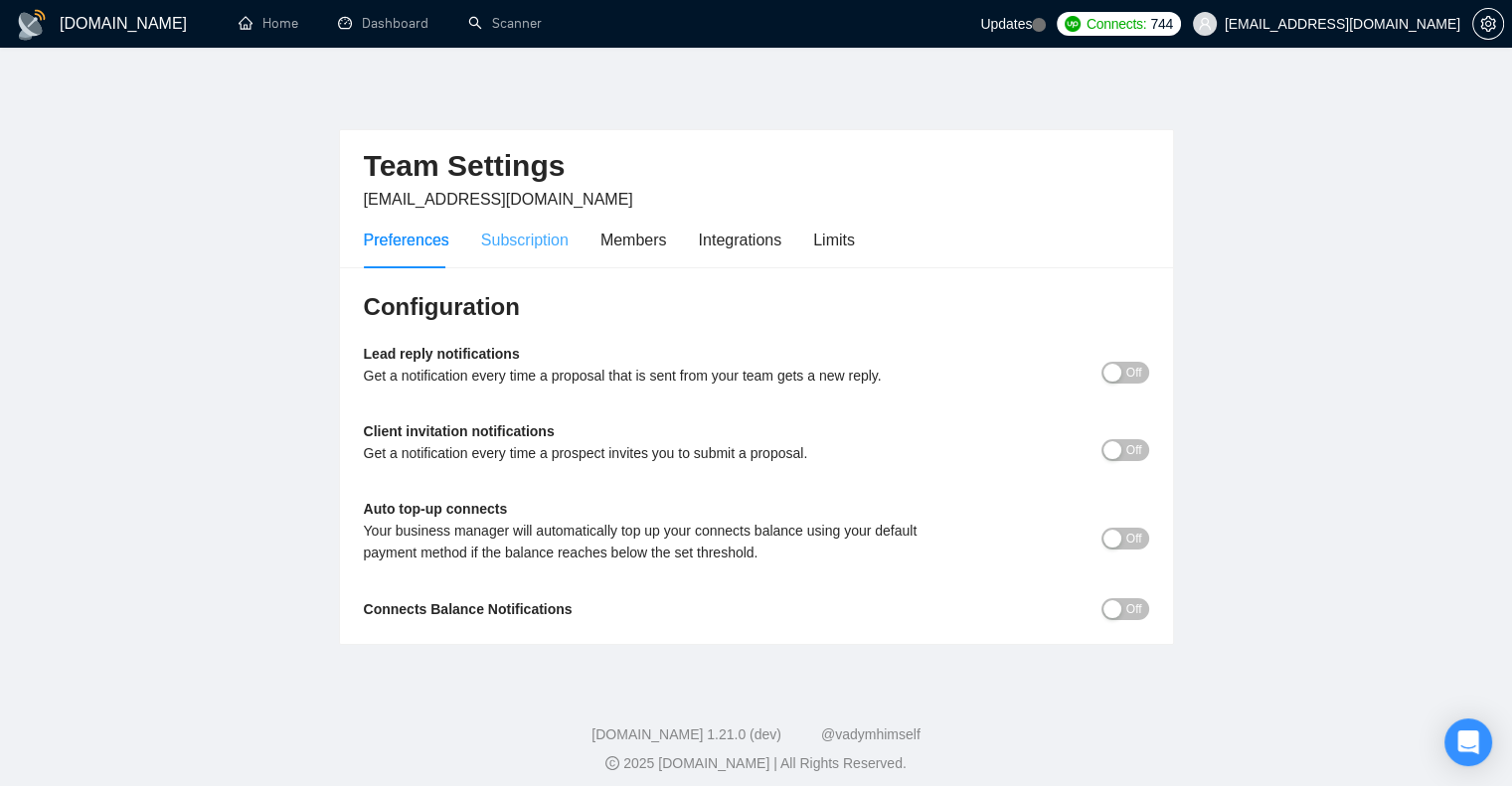 click on "Subscription" at bounding box center (525, 239) 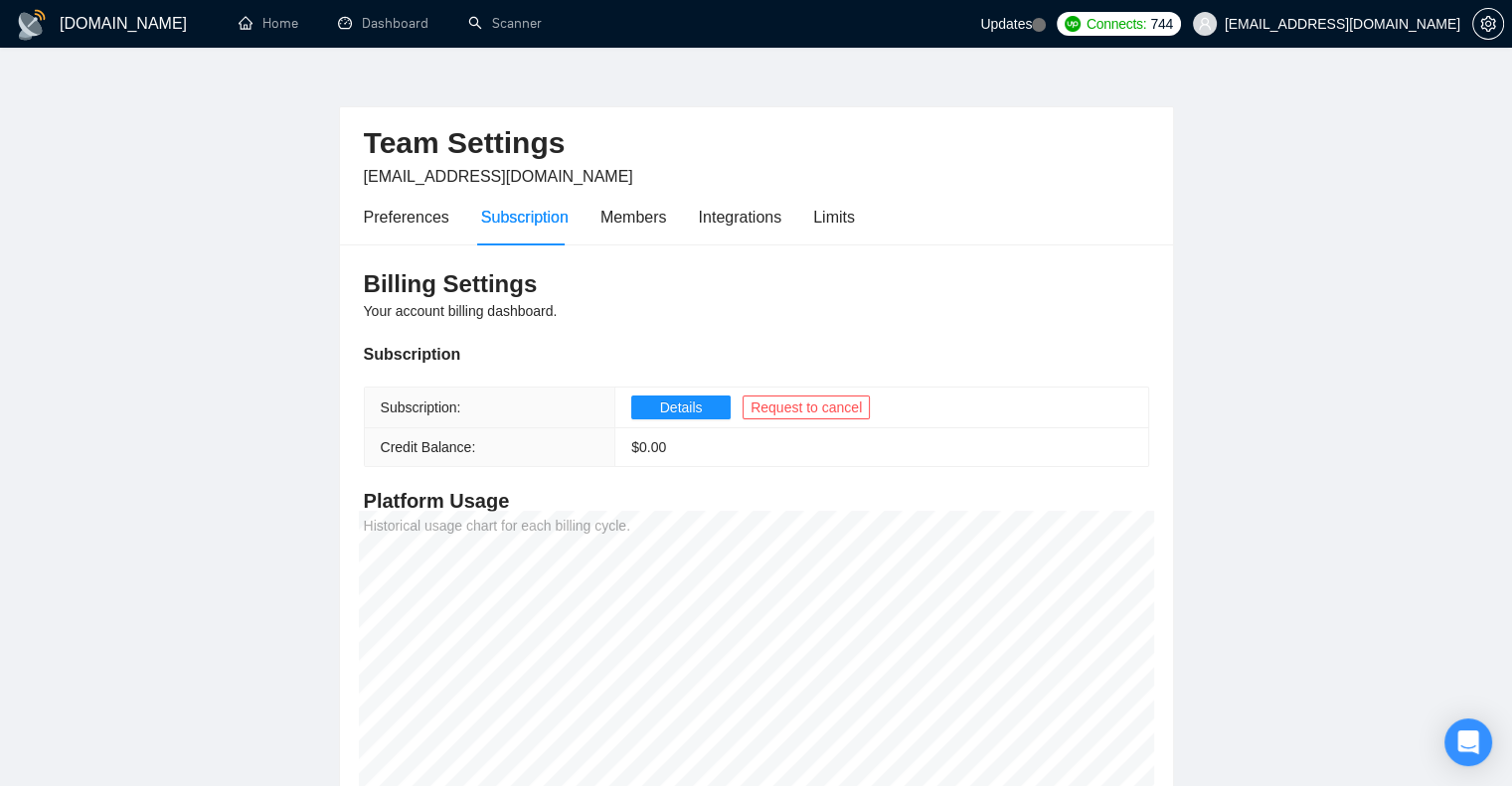 scroll, scrollTop: 24, scrollLeft: 0, axis: vertical 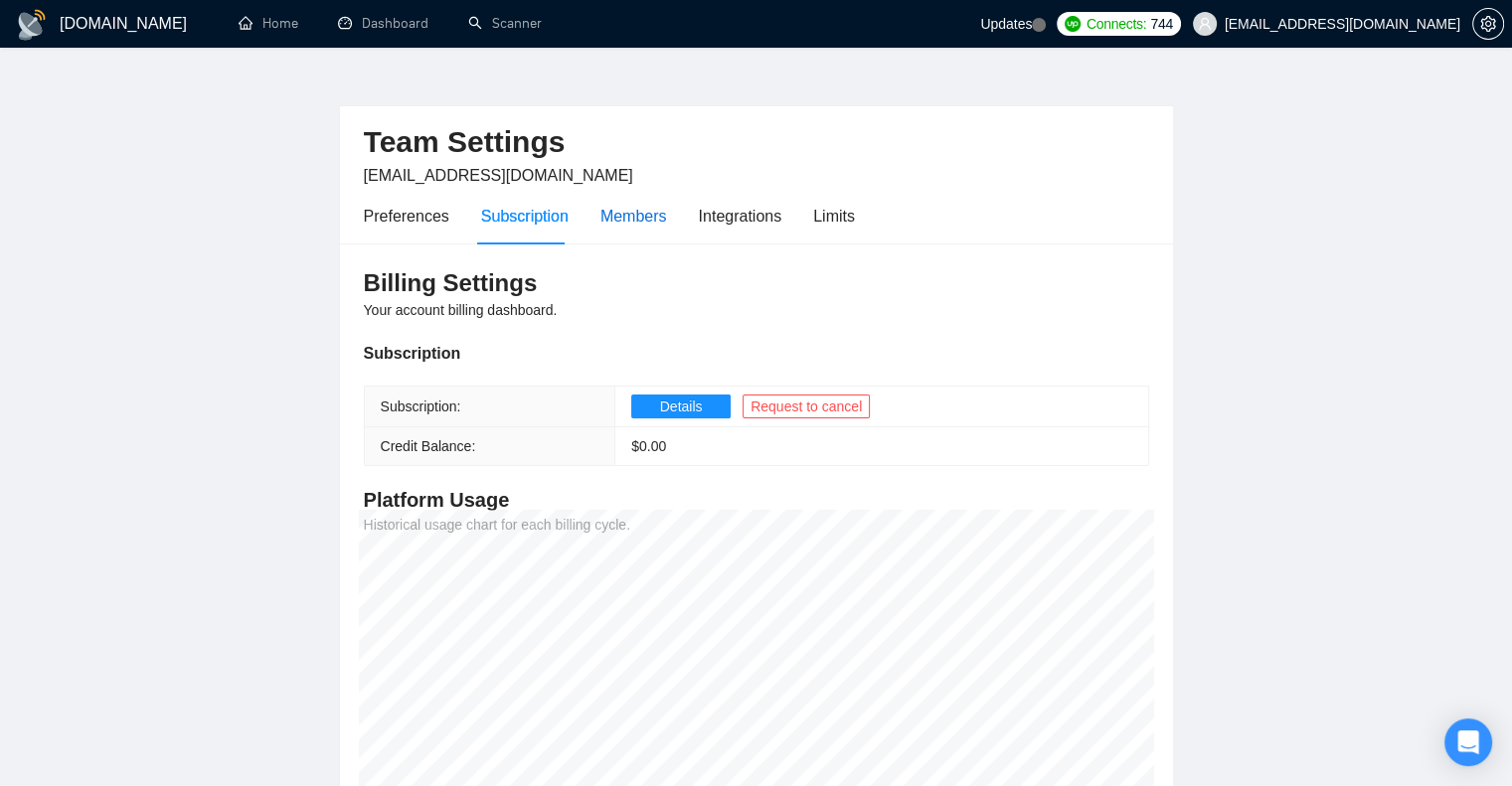 click on "Members" at bounding box center (633, 216) 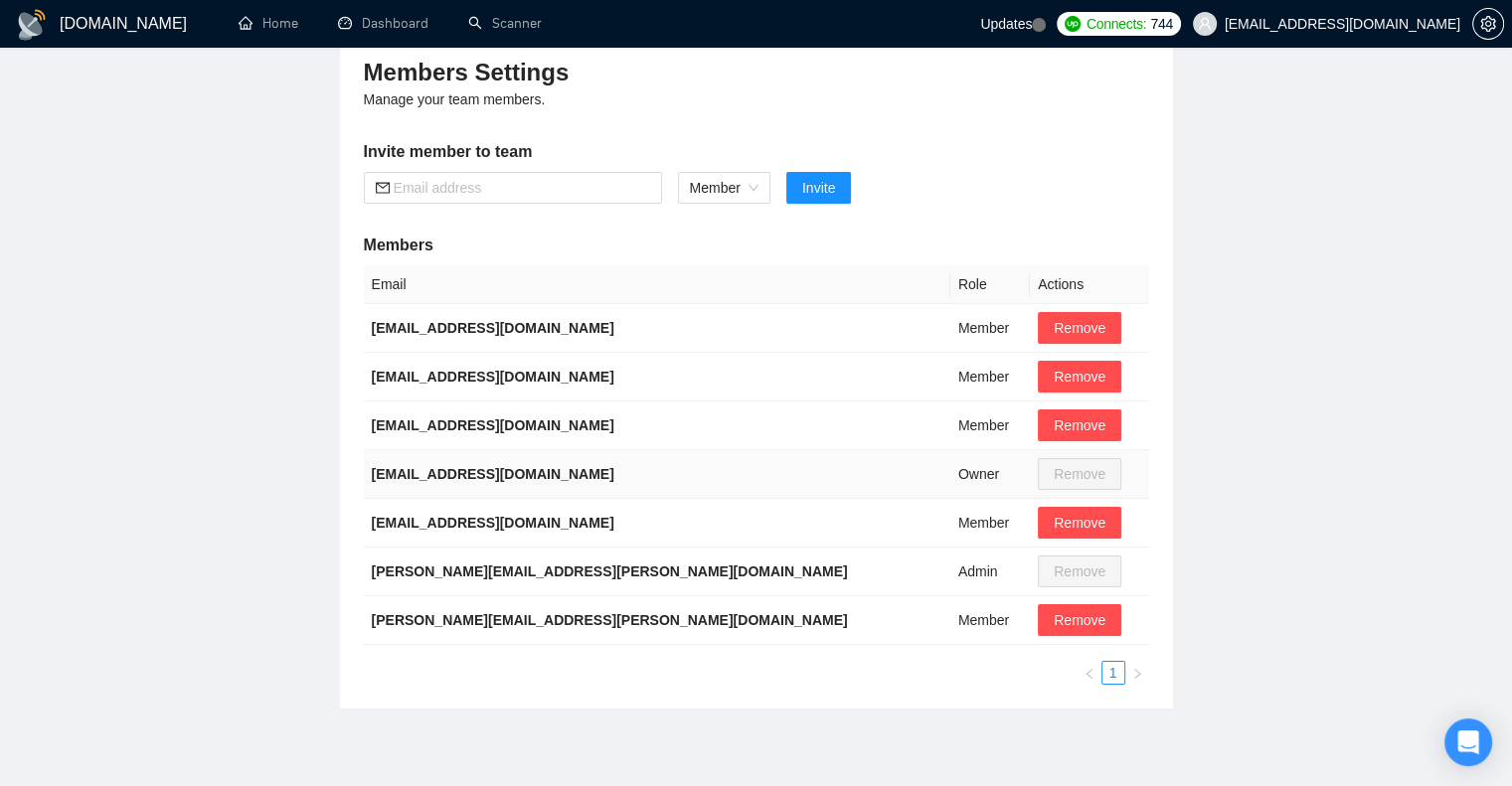 scroll, scrollTop: 0, scrollLeft: 0, axis: both 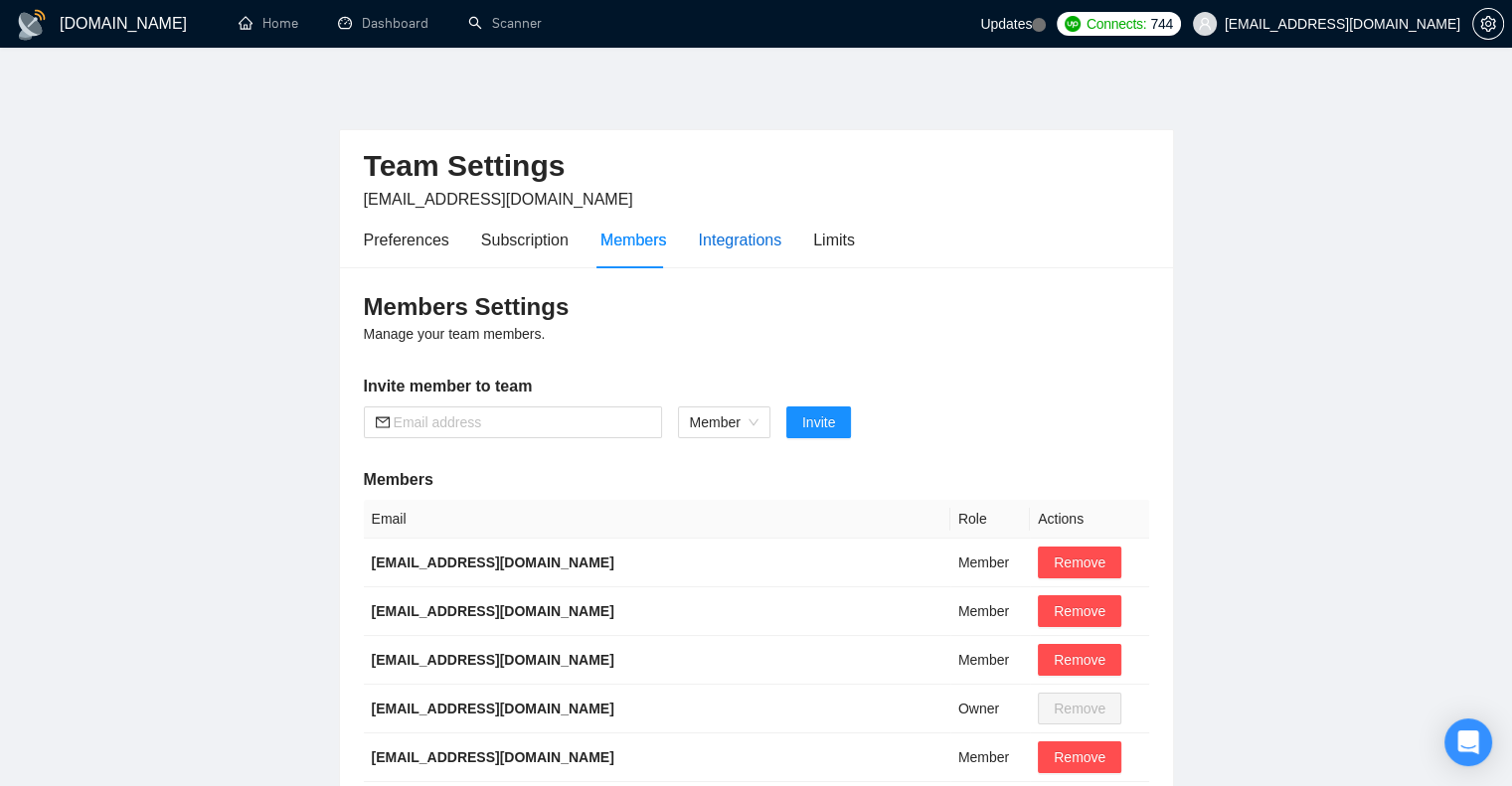 click on "Integrations" at bounding box center [741, 239] 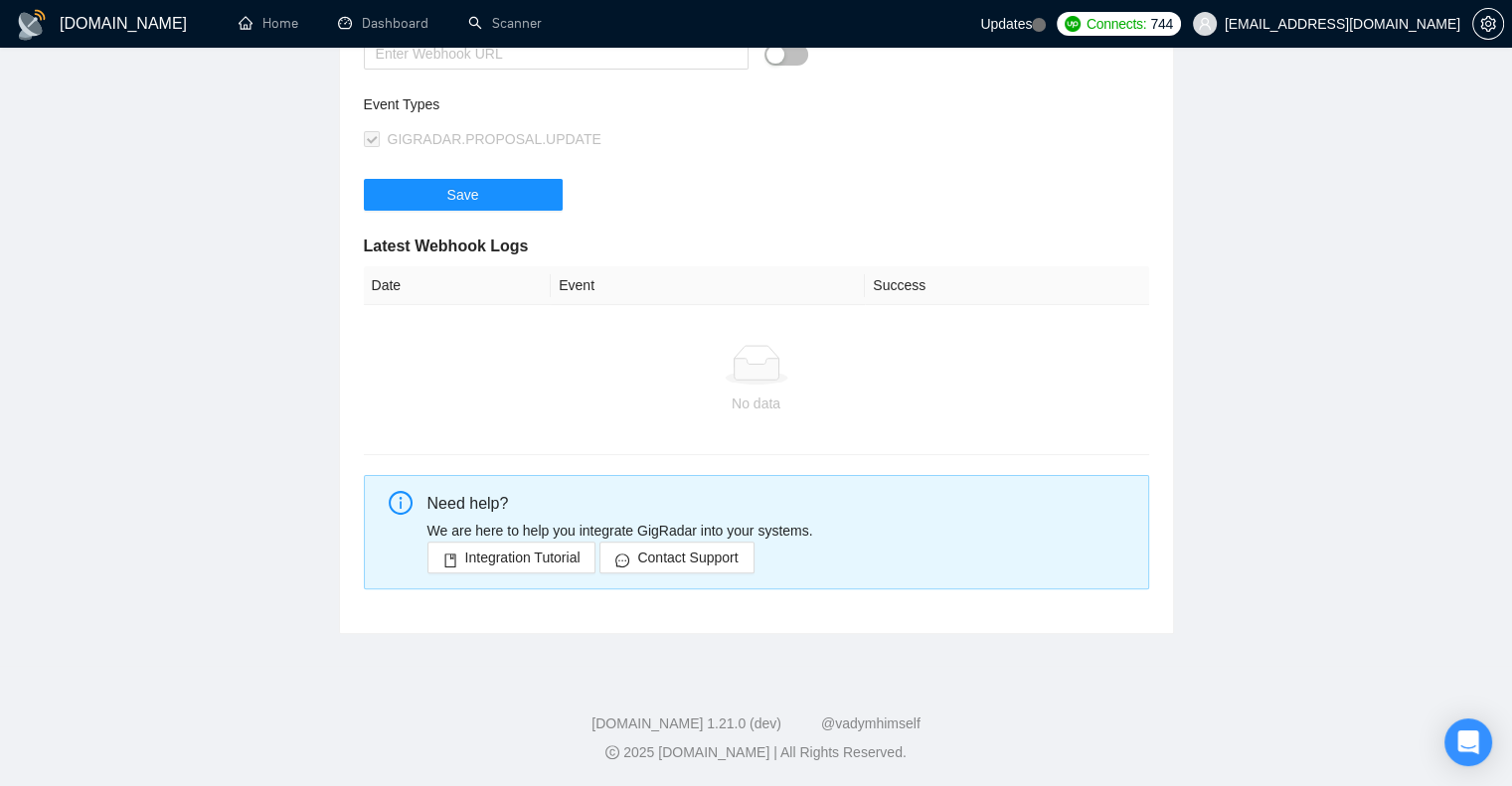 scroll, scrollTop: 0, scrollLeft: 0, axis: both 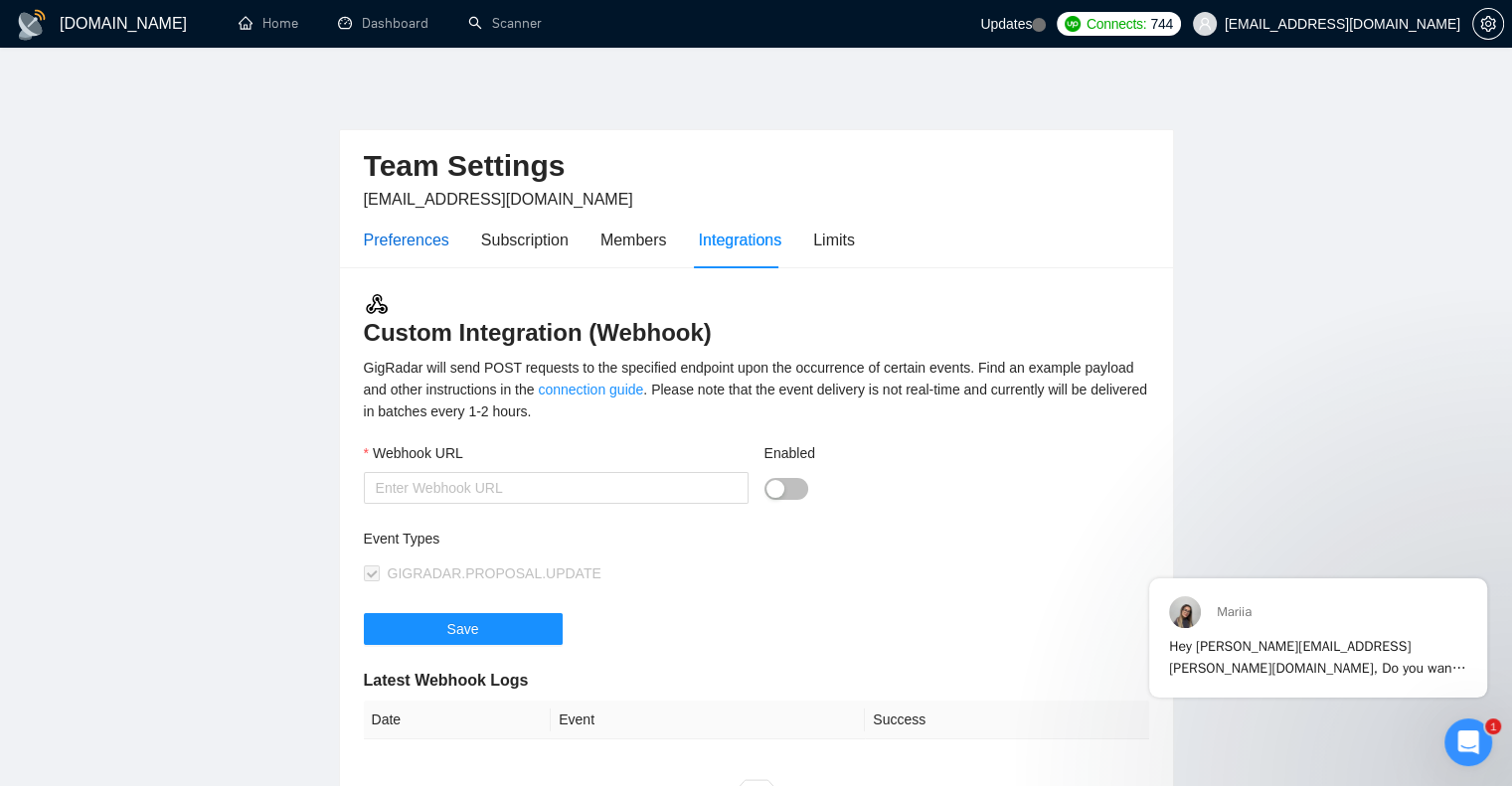 click on "Preferences" at bounding box center [407, 239] 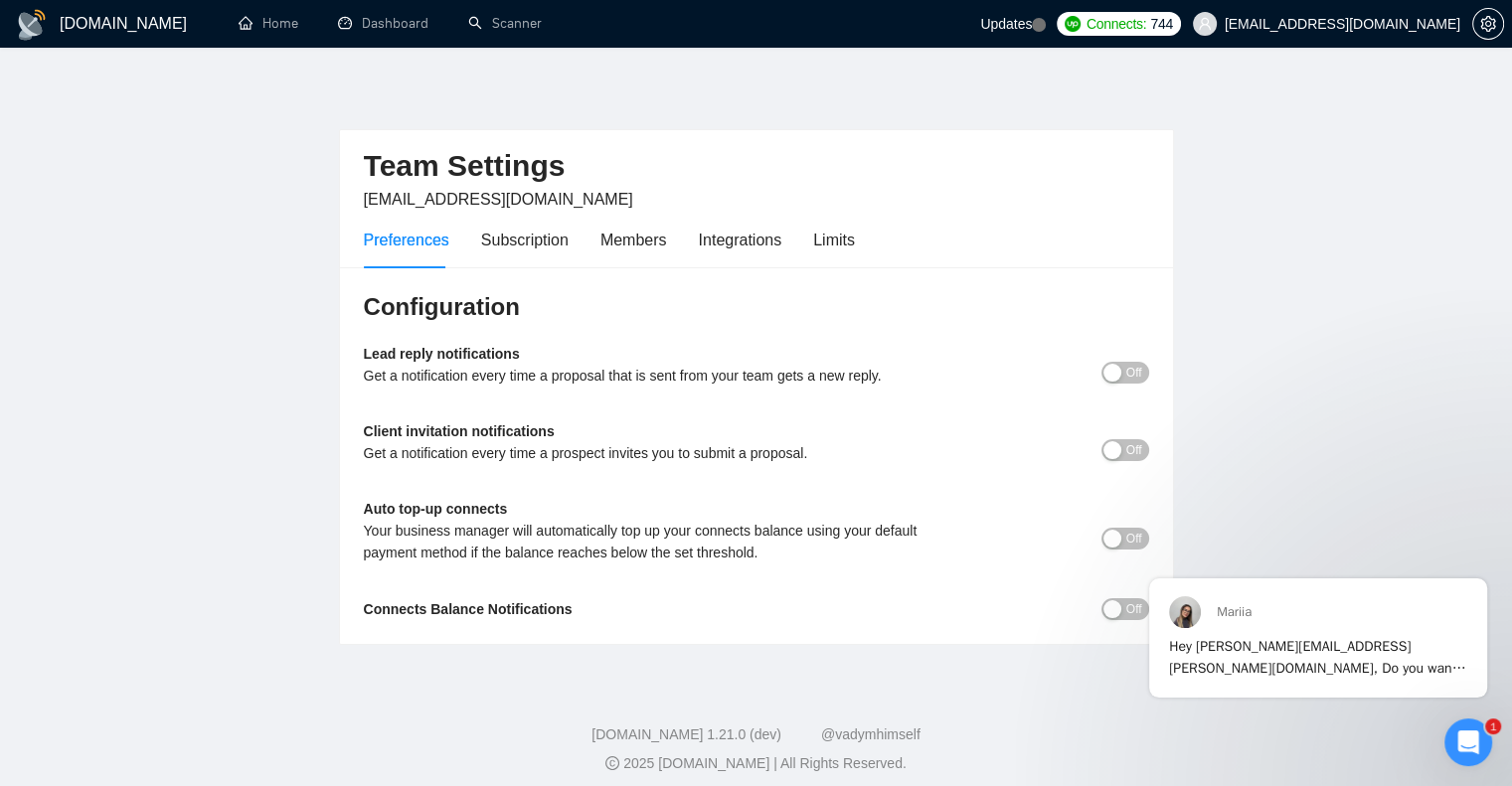 click at bounding box center (1468, 742) 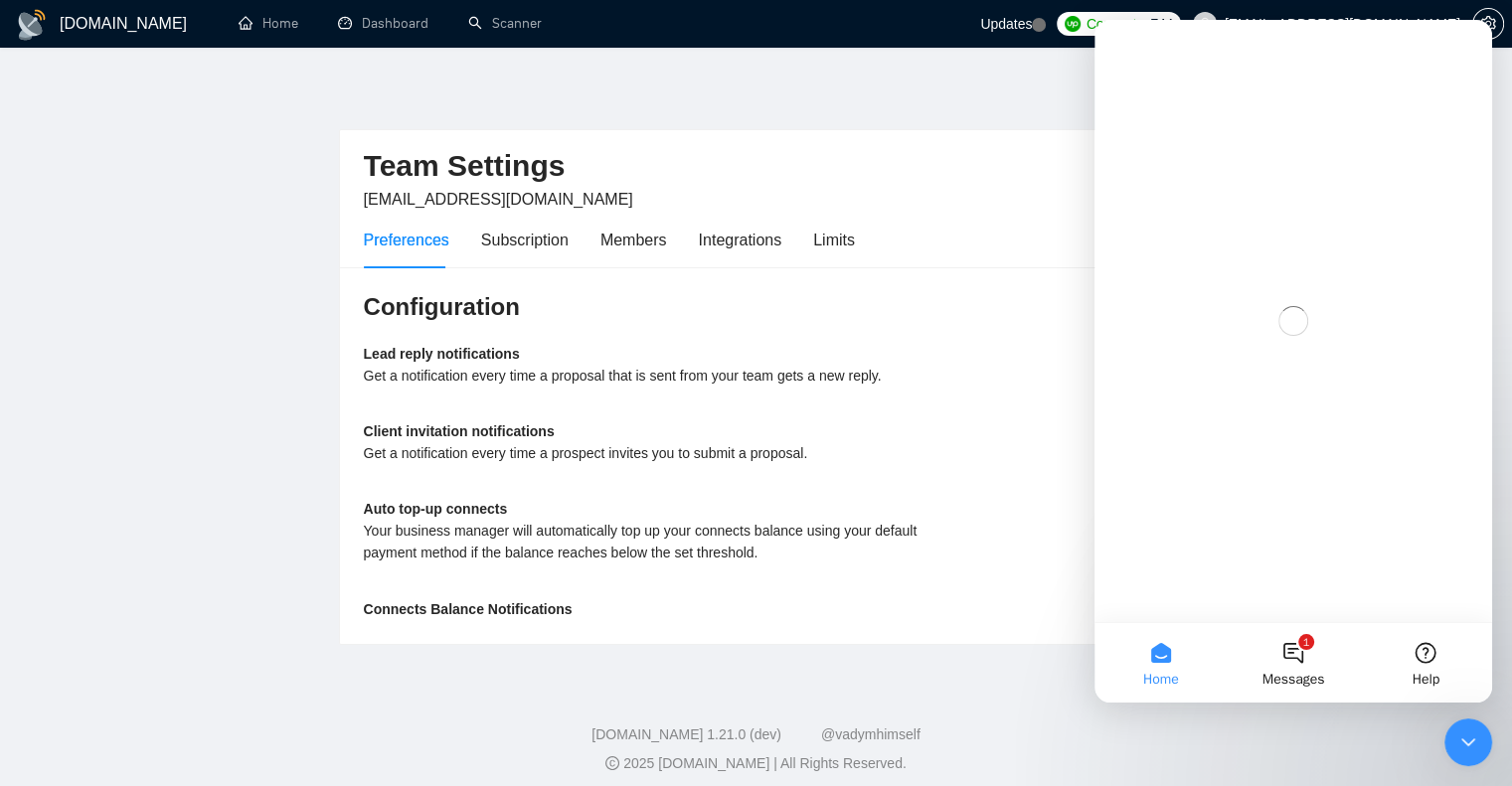 scroll, scrollTop: 0, scrollLeft: 0, axis: both 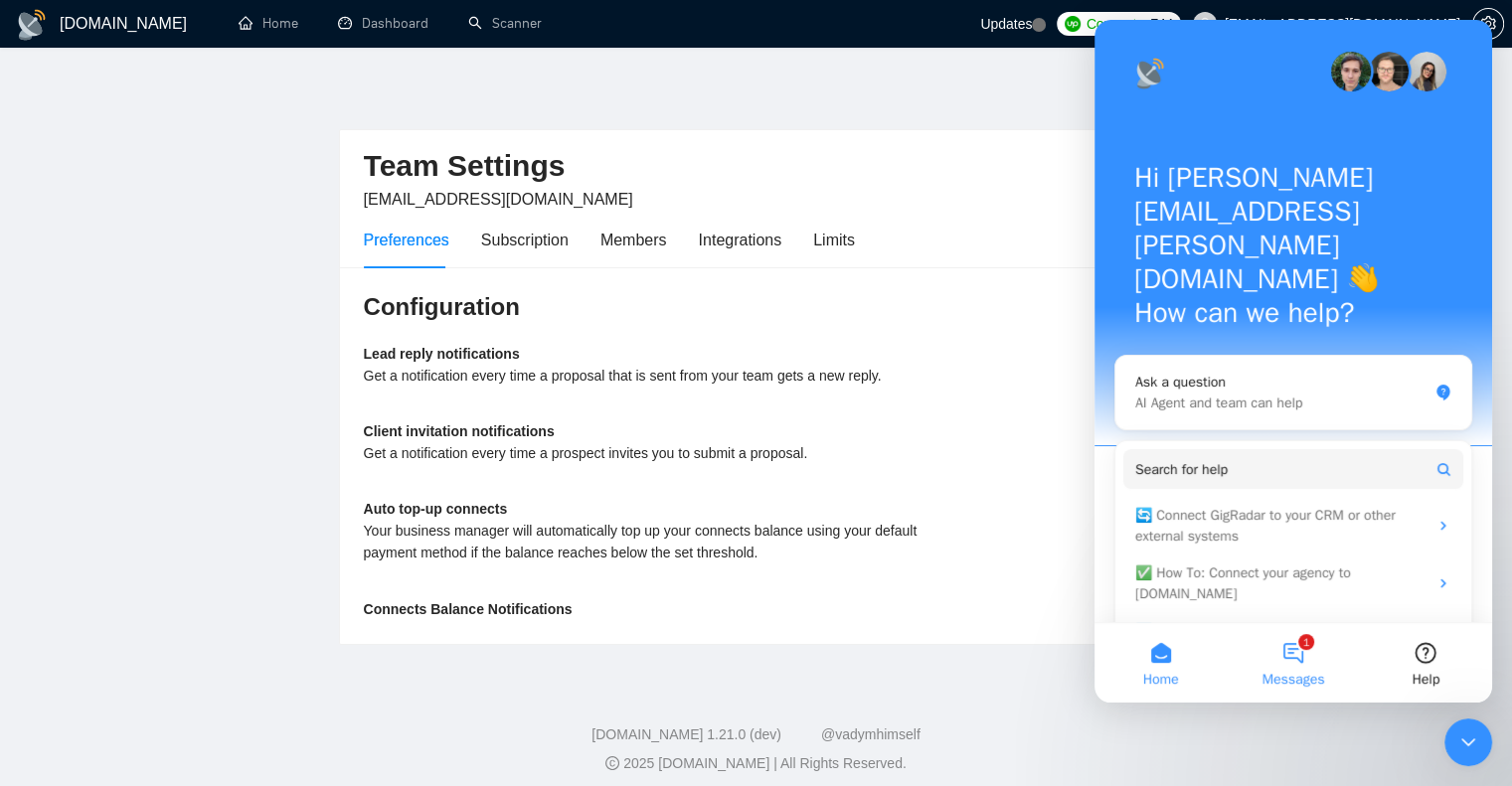 click on "1 Messages" at bounding box center (1292, 663) 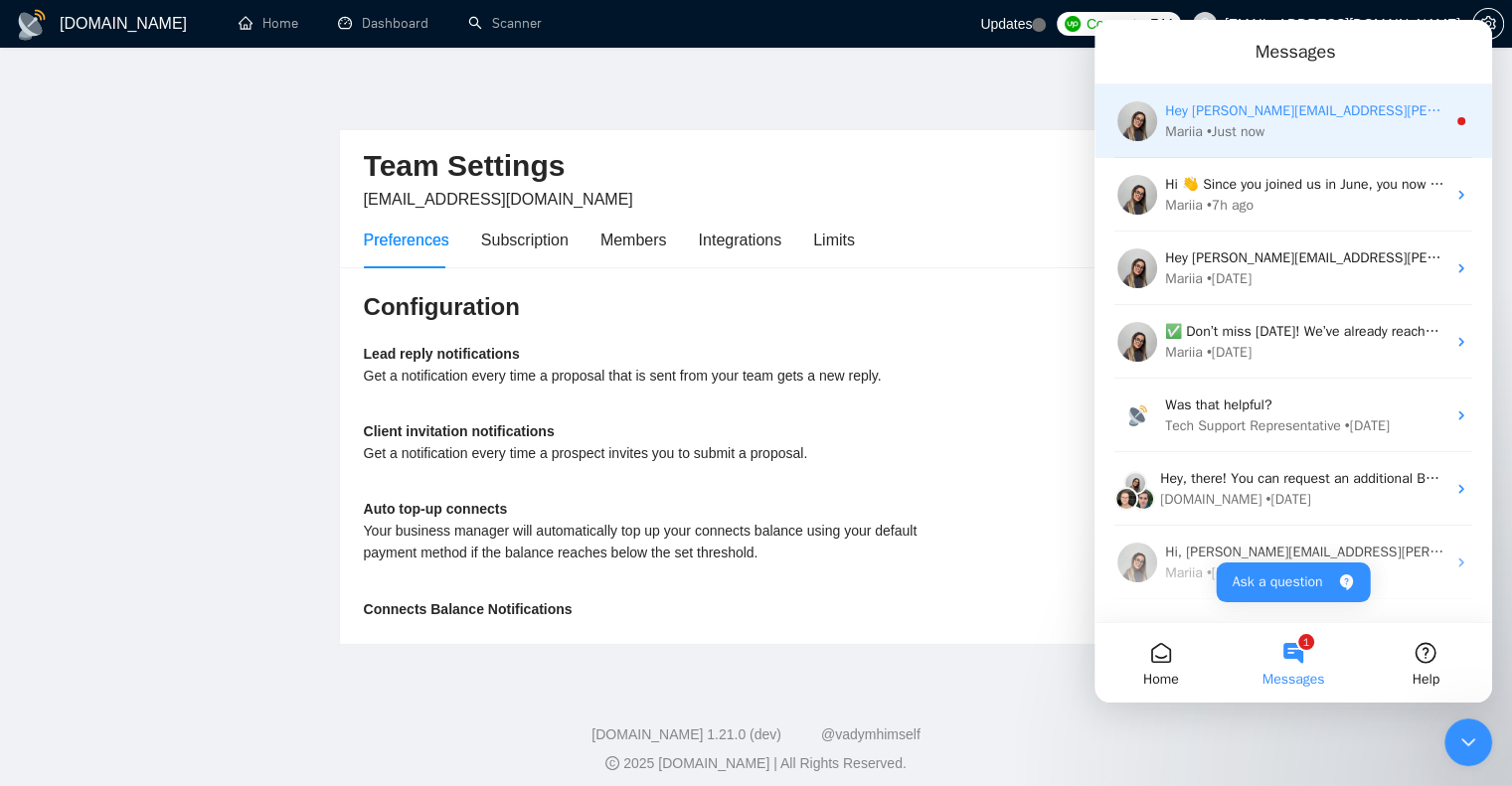 click on "Mariia •  Just now" at bounding box center [1305, 131] 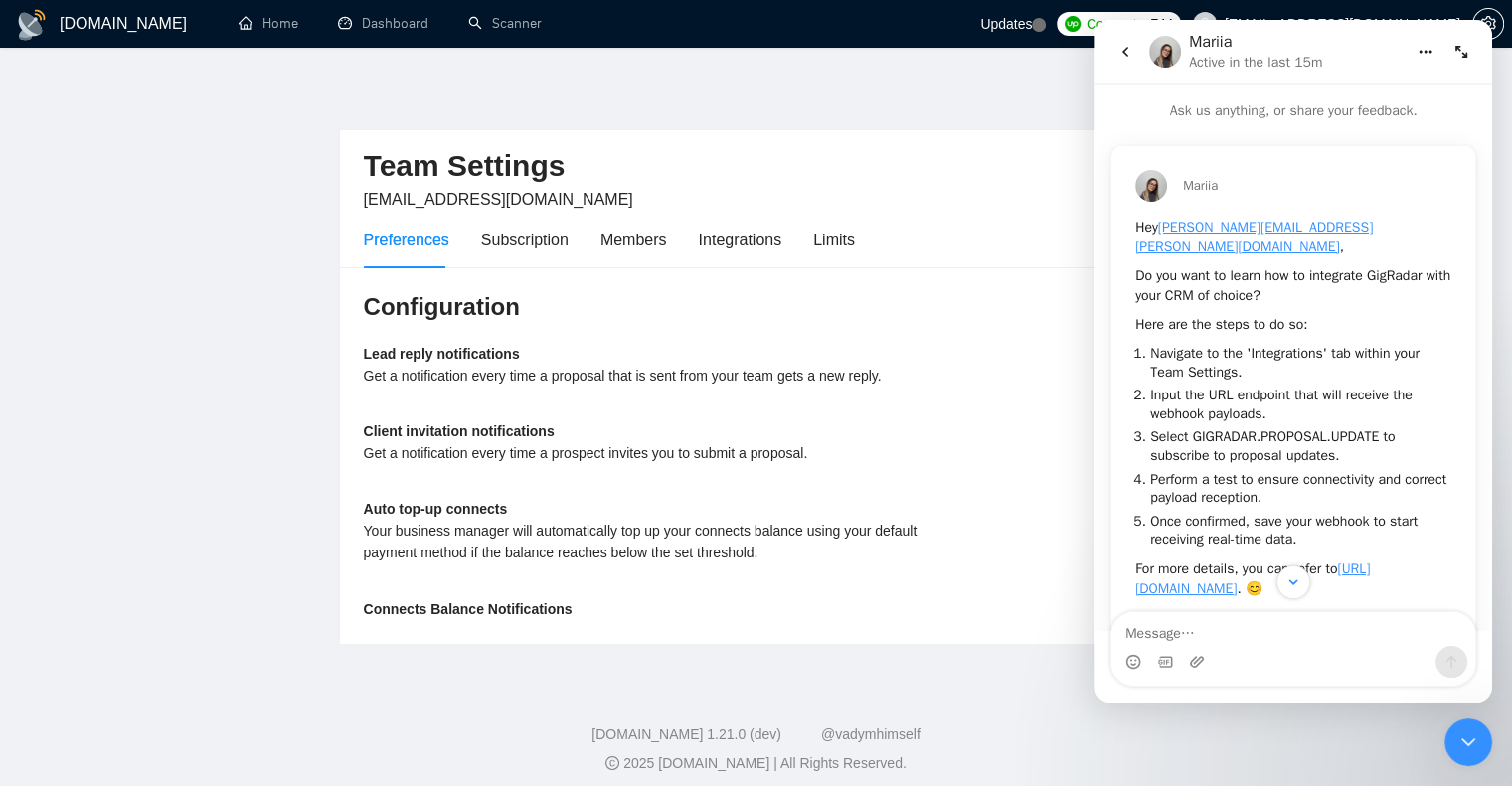scroll, scrollTop: 0, scrollLeft: 0, axis: both 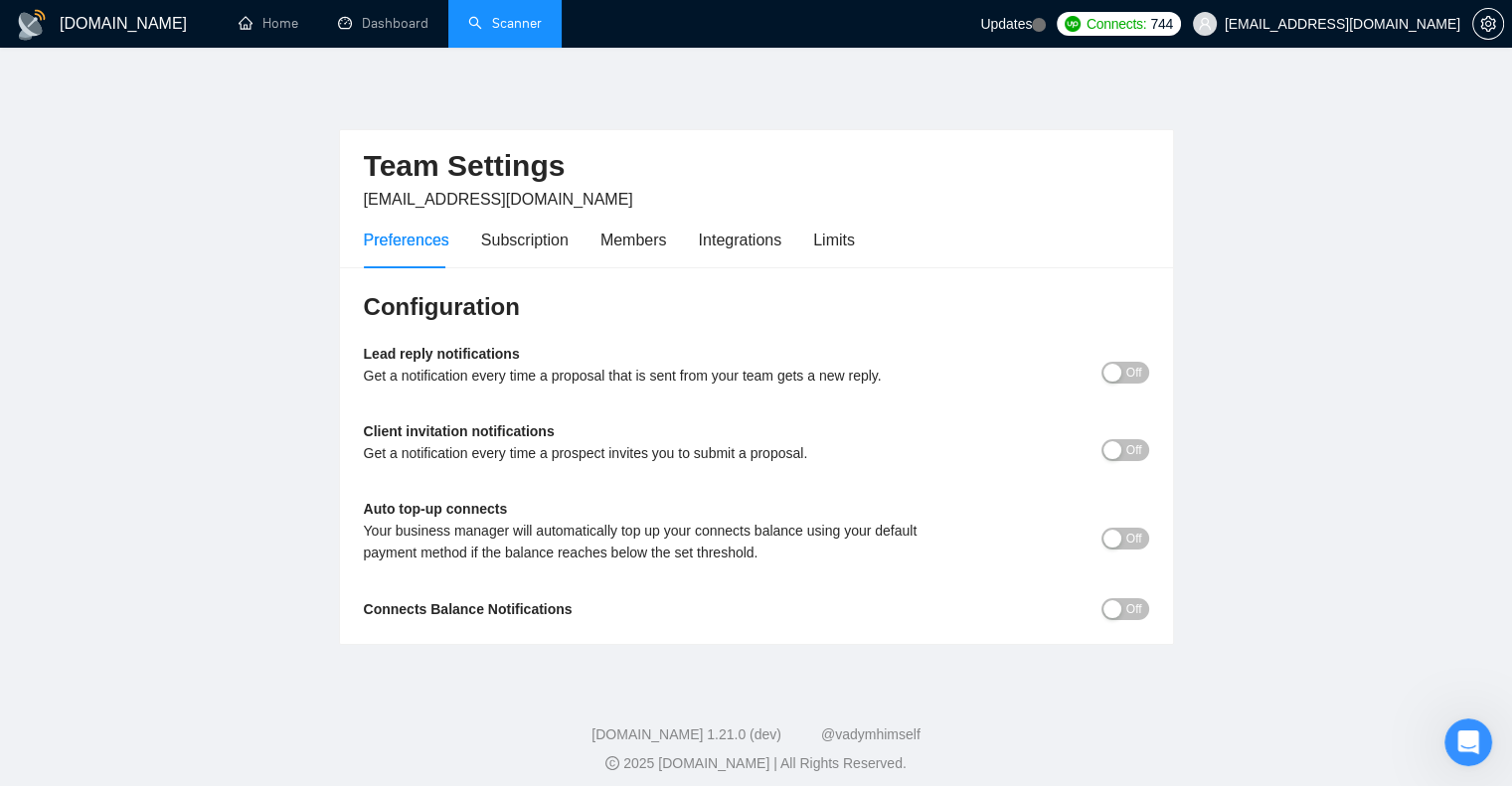 click on "Scanner" at bounding box center (505, 23) 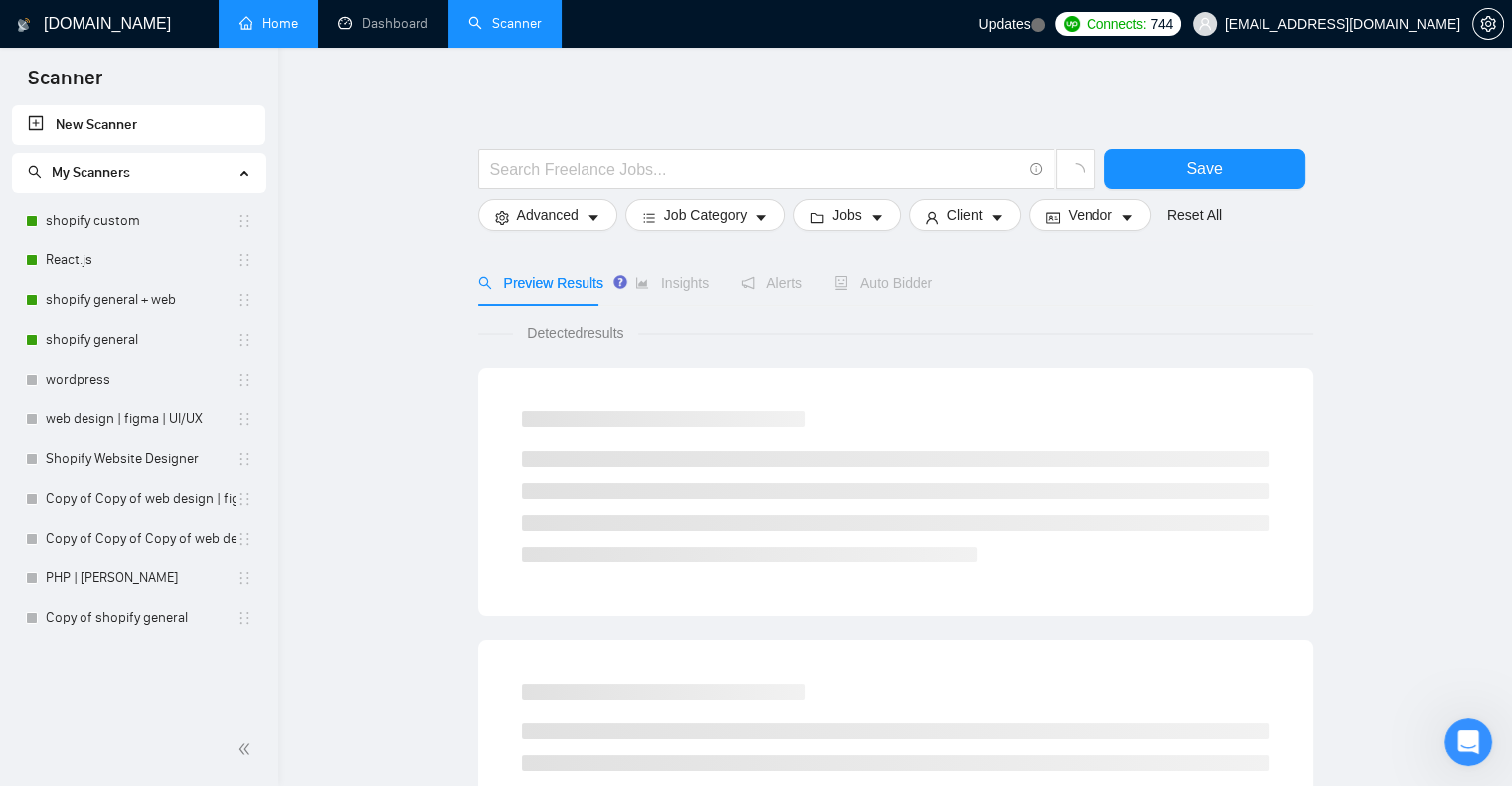 click on "Home" at bounding box center [268, 23] 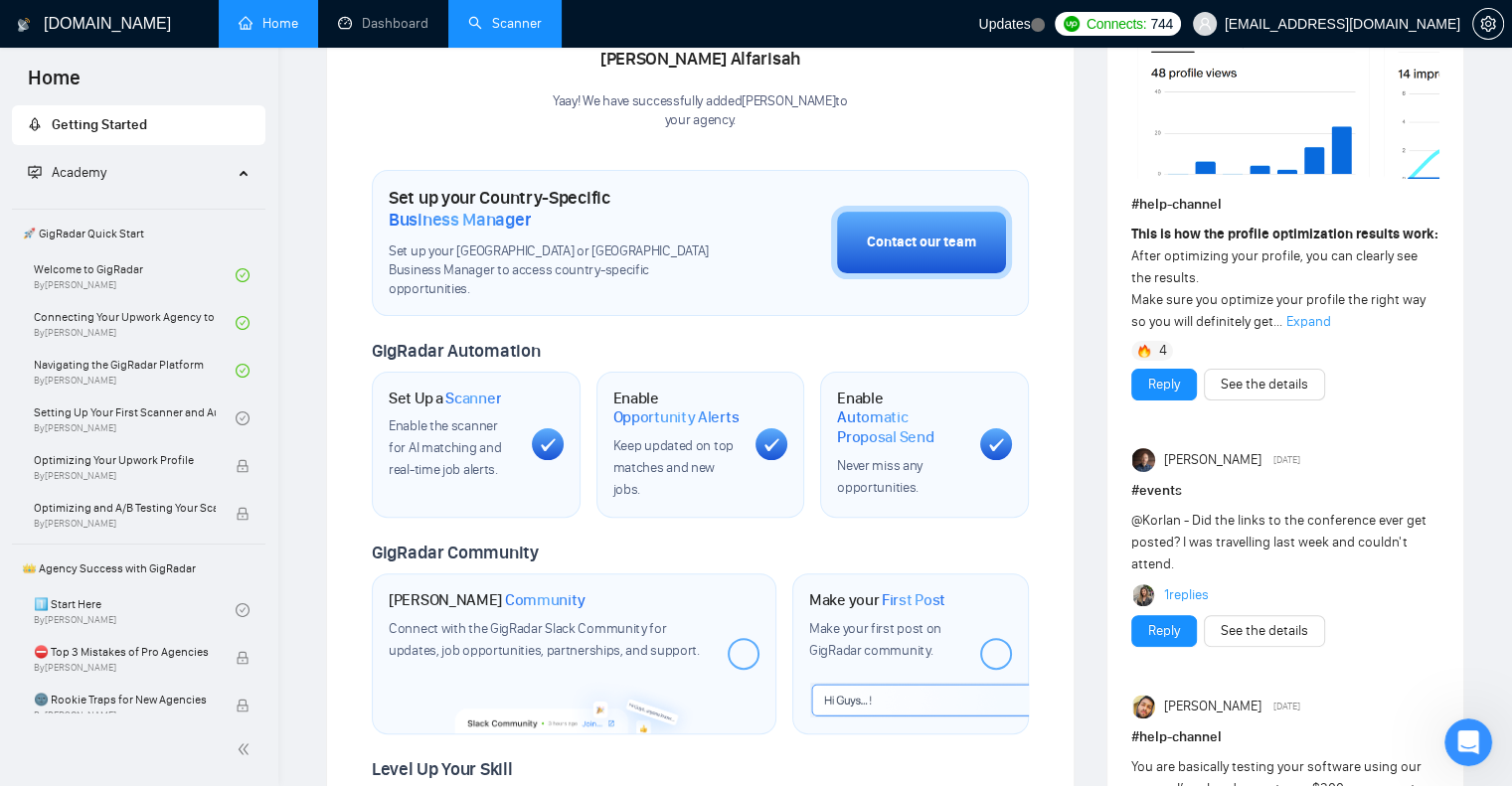 scroll, scrollTop: 463, scrollLeft: 0, axis: vertical 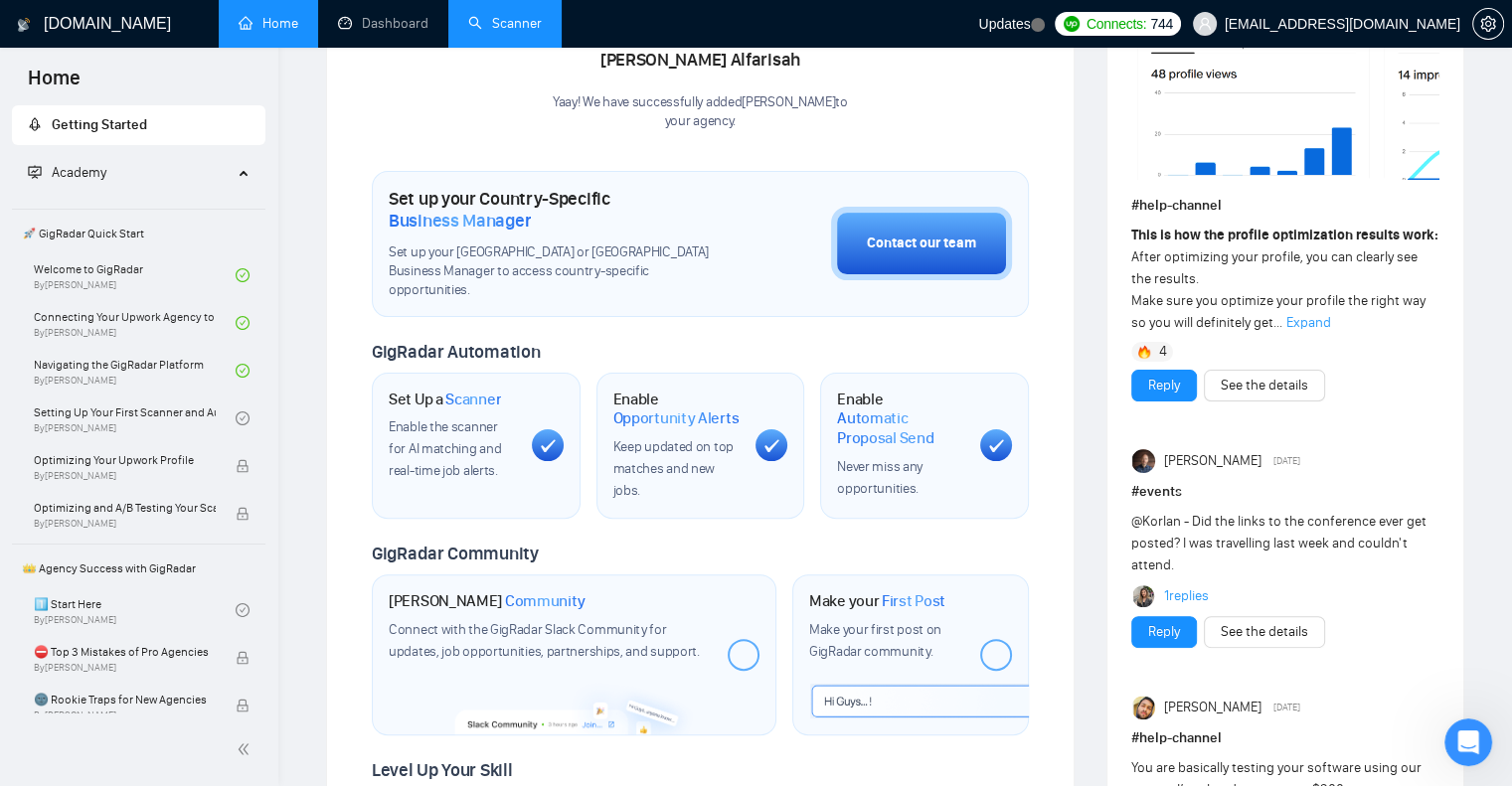 click 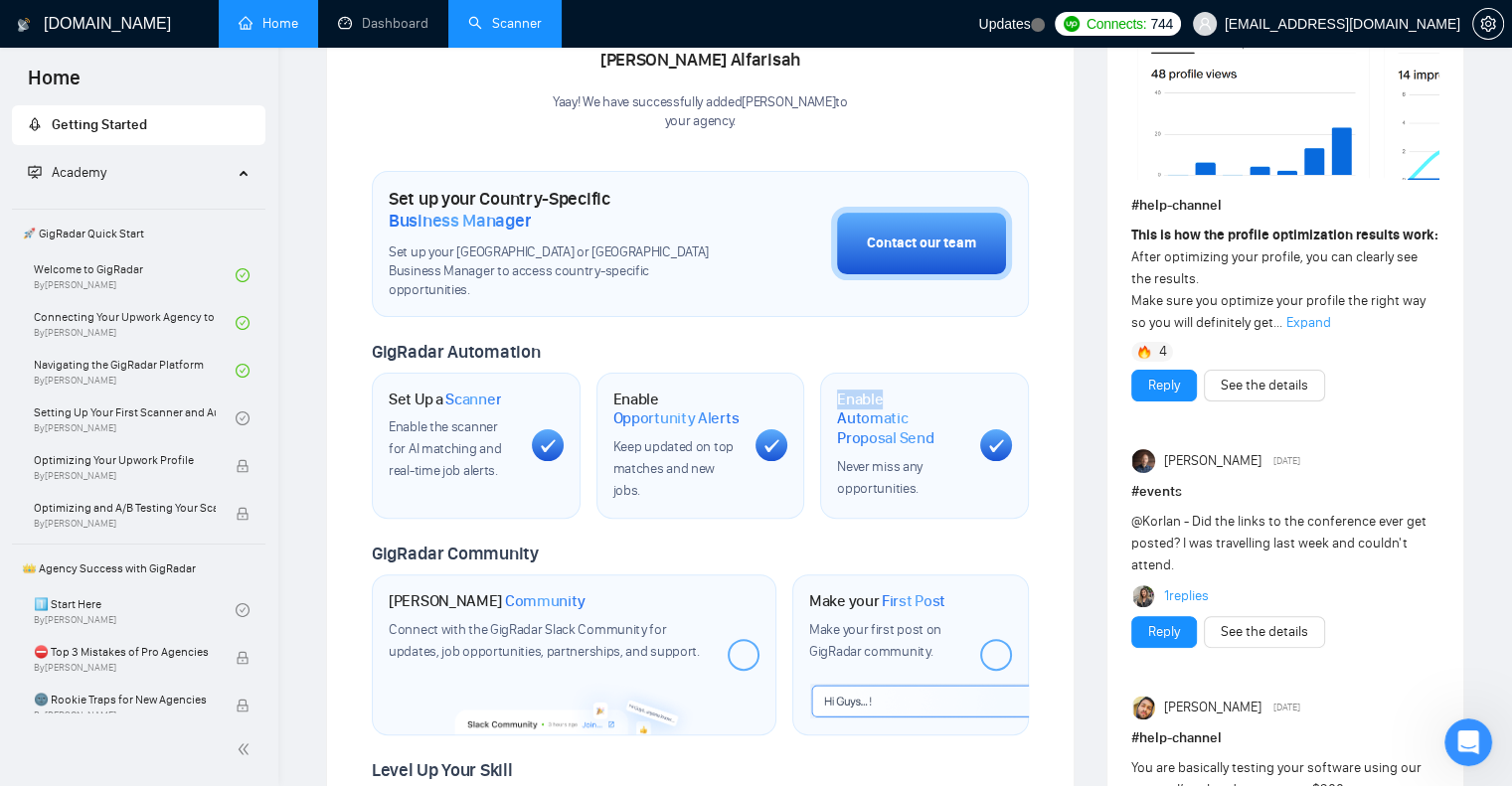 click 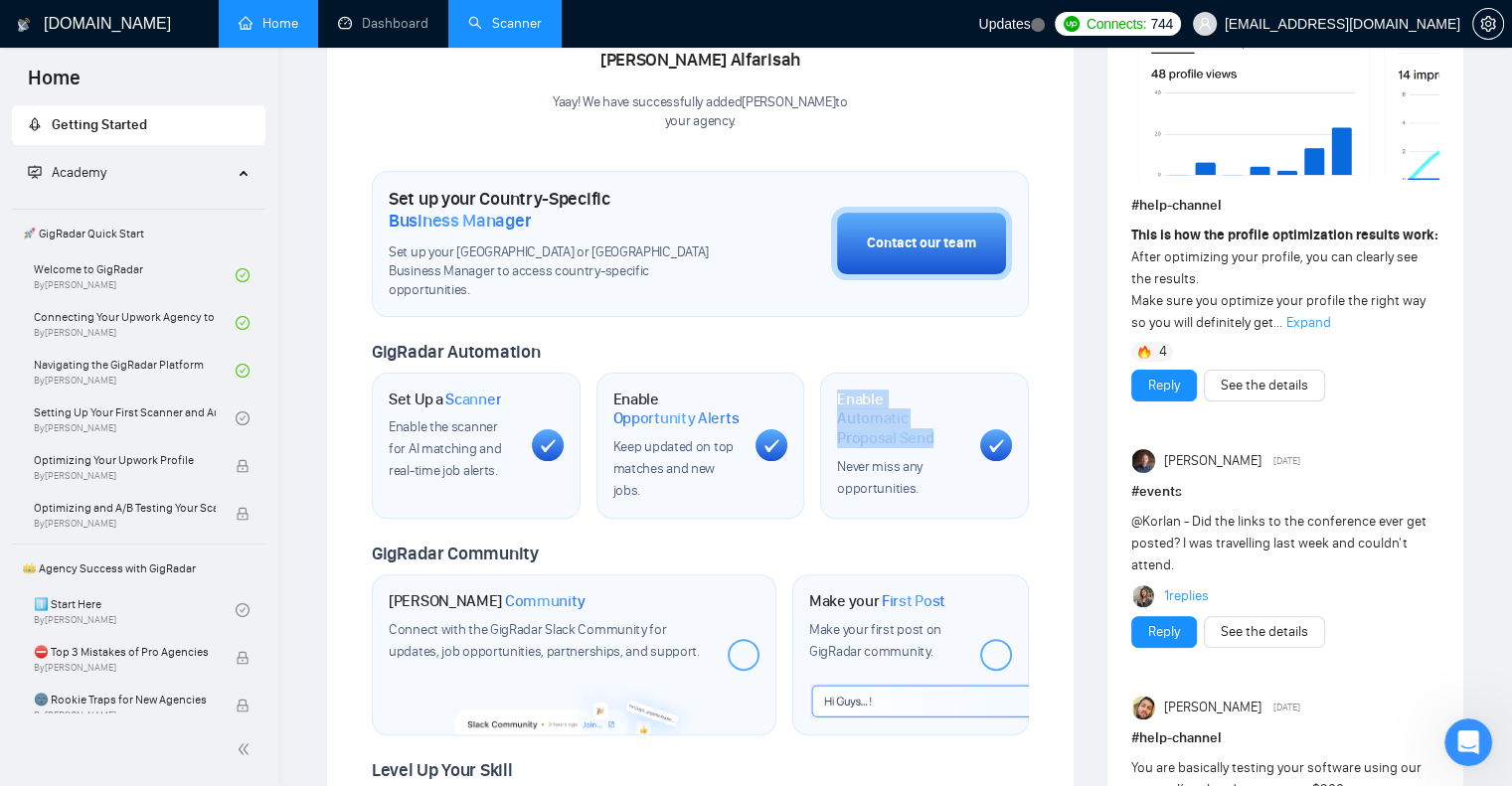 click 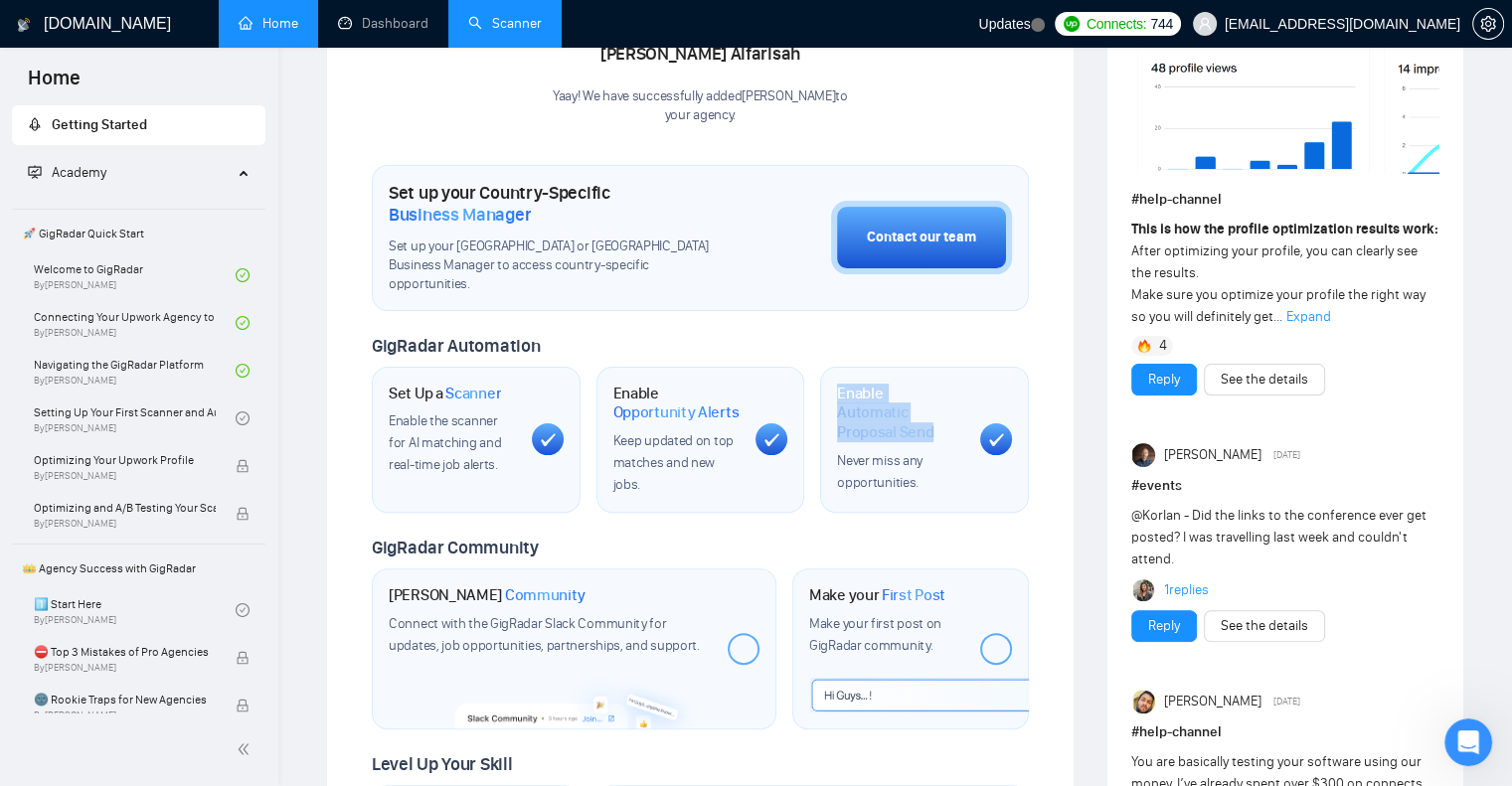 scroll, scrollTop: 470, scrollLeft: 0, axis: vertical 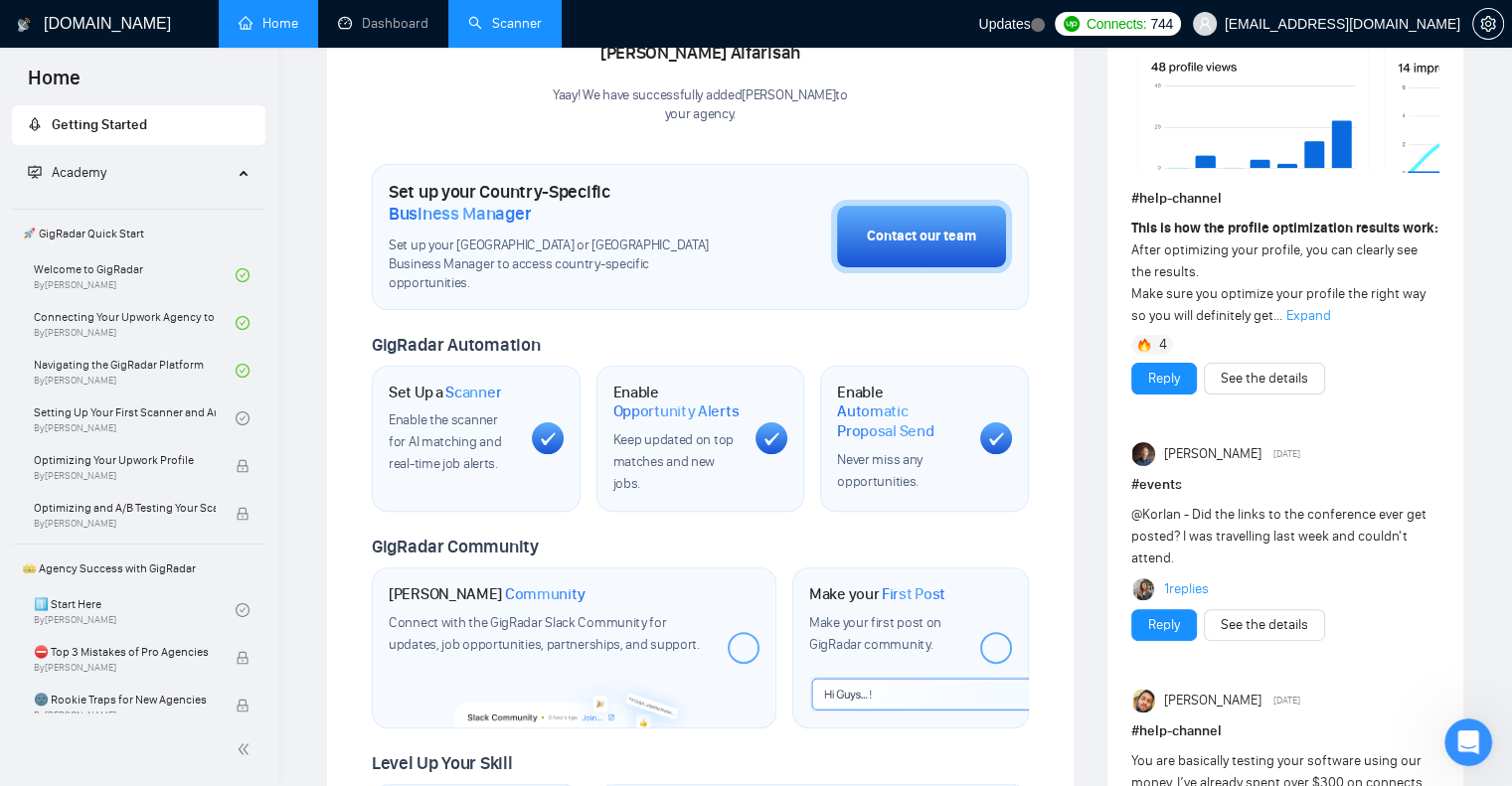 click on "GigRadar Automation Set Up a   Scanner Enable the scanner for AI matching and real-time job alerts. Enable   Opportunity Alerts Keep updated on top matches and new jobs. Enable   Automatic Proposal Send Never miss any opportunities." at bounding box center (700, 422) 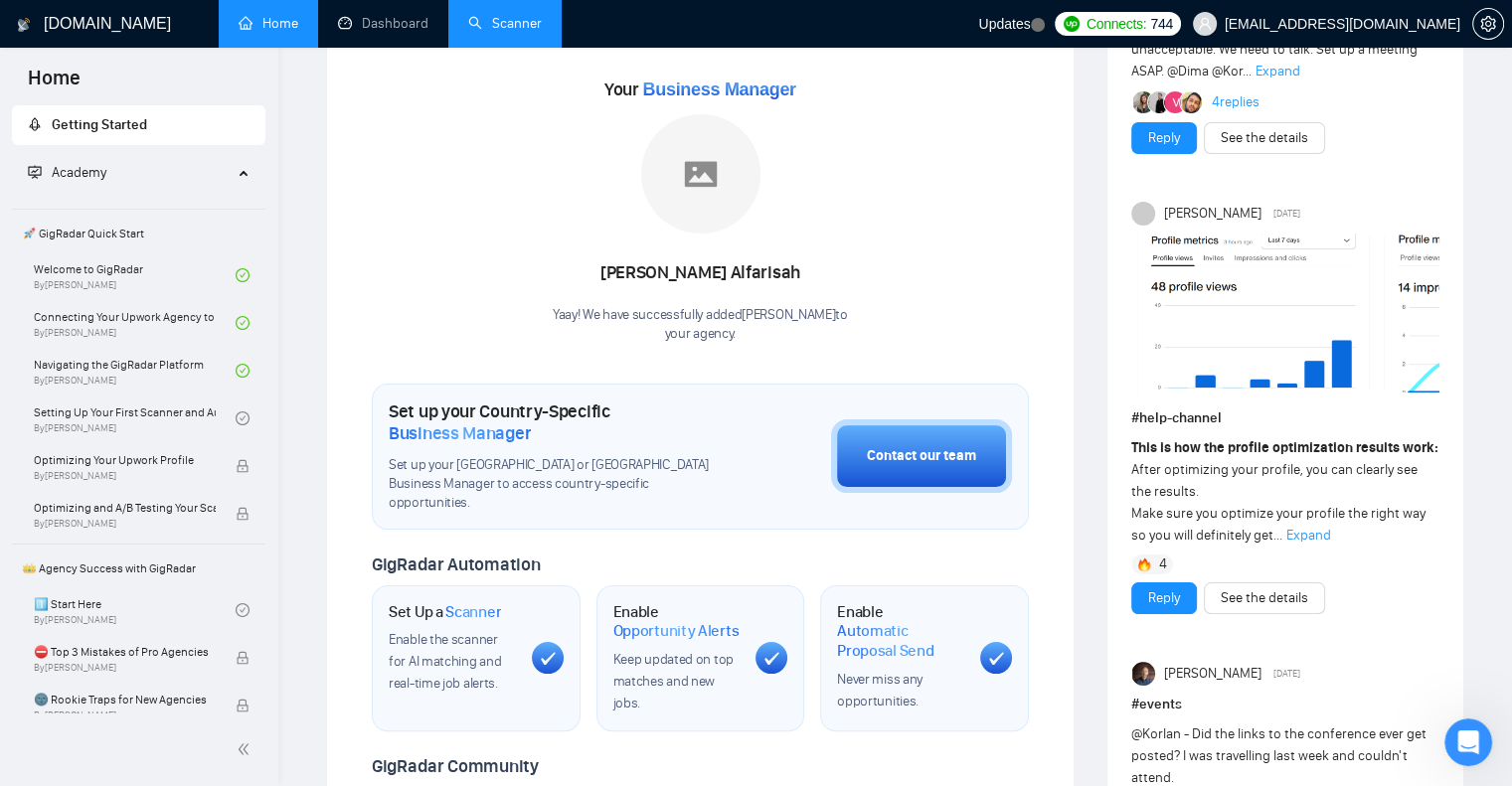 scroll, scrollTop: 0, scrollLeft: 0, axis: both 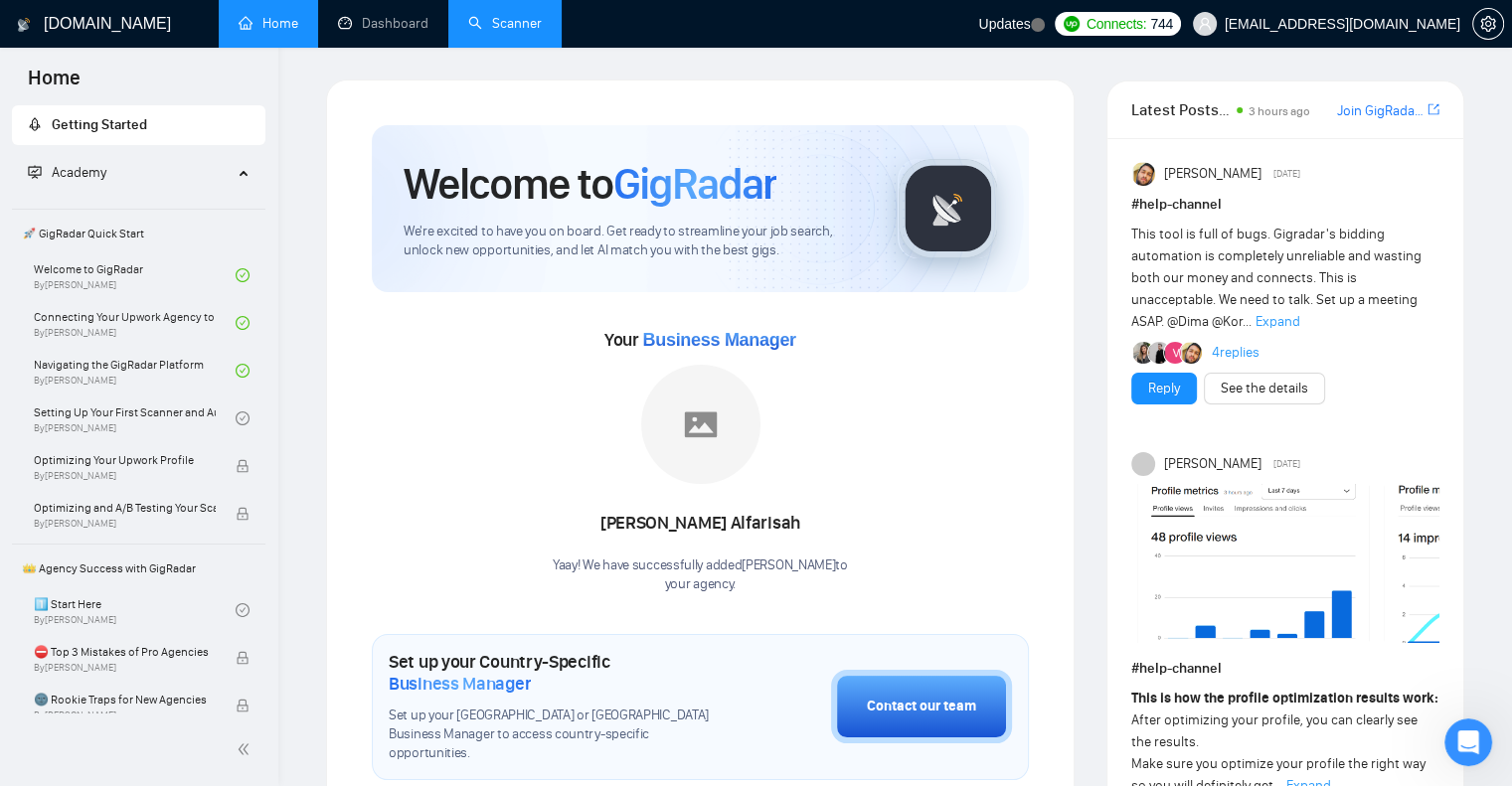 click on "Scanner" at bounding box center [505, 23] 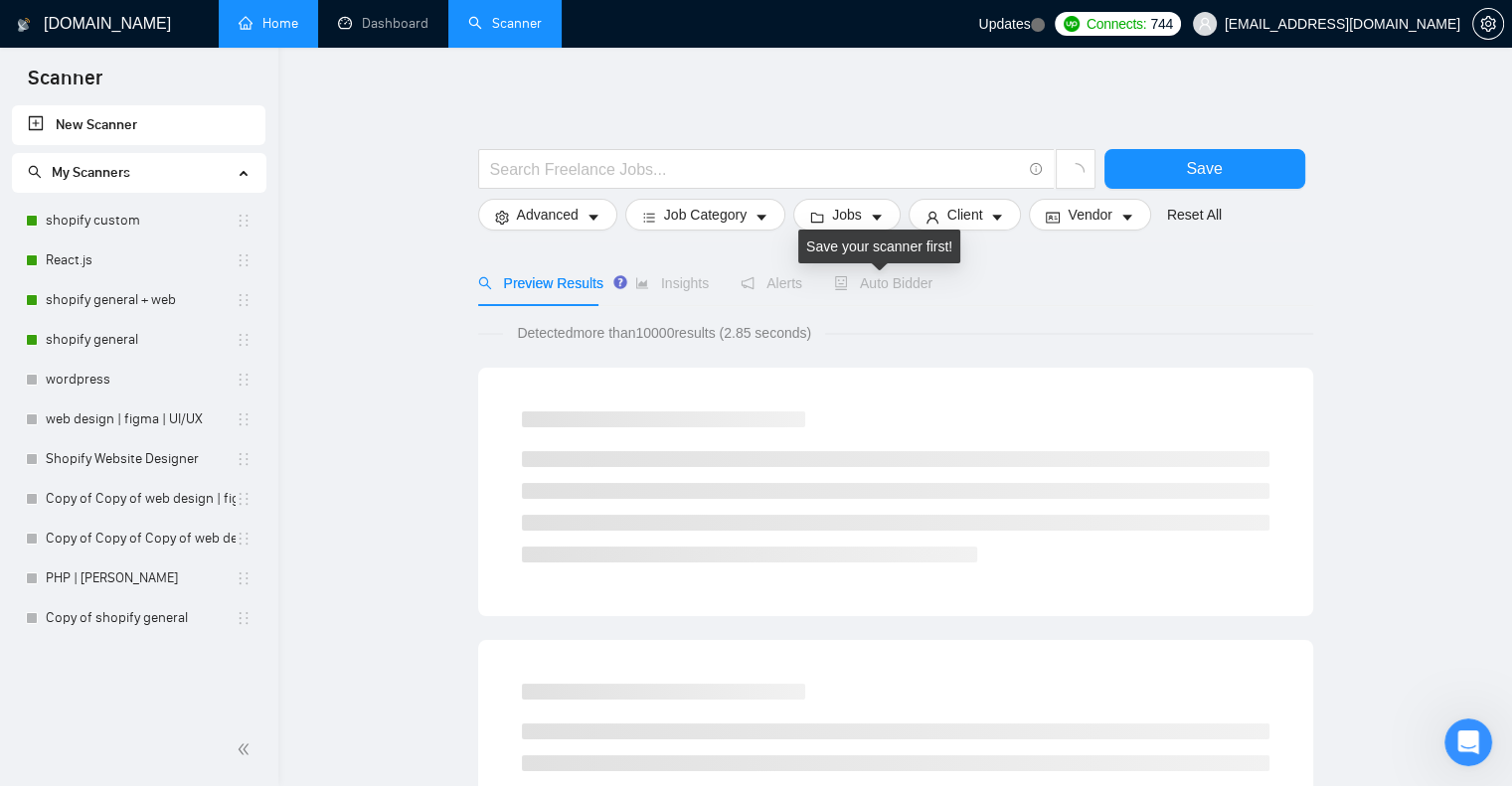 click on "Auto Bidder" at bounding box center [883, 283] 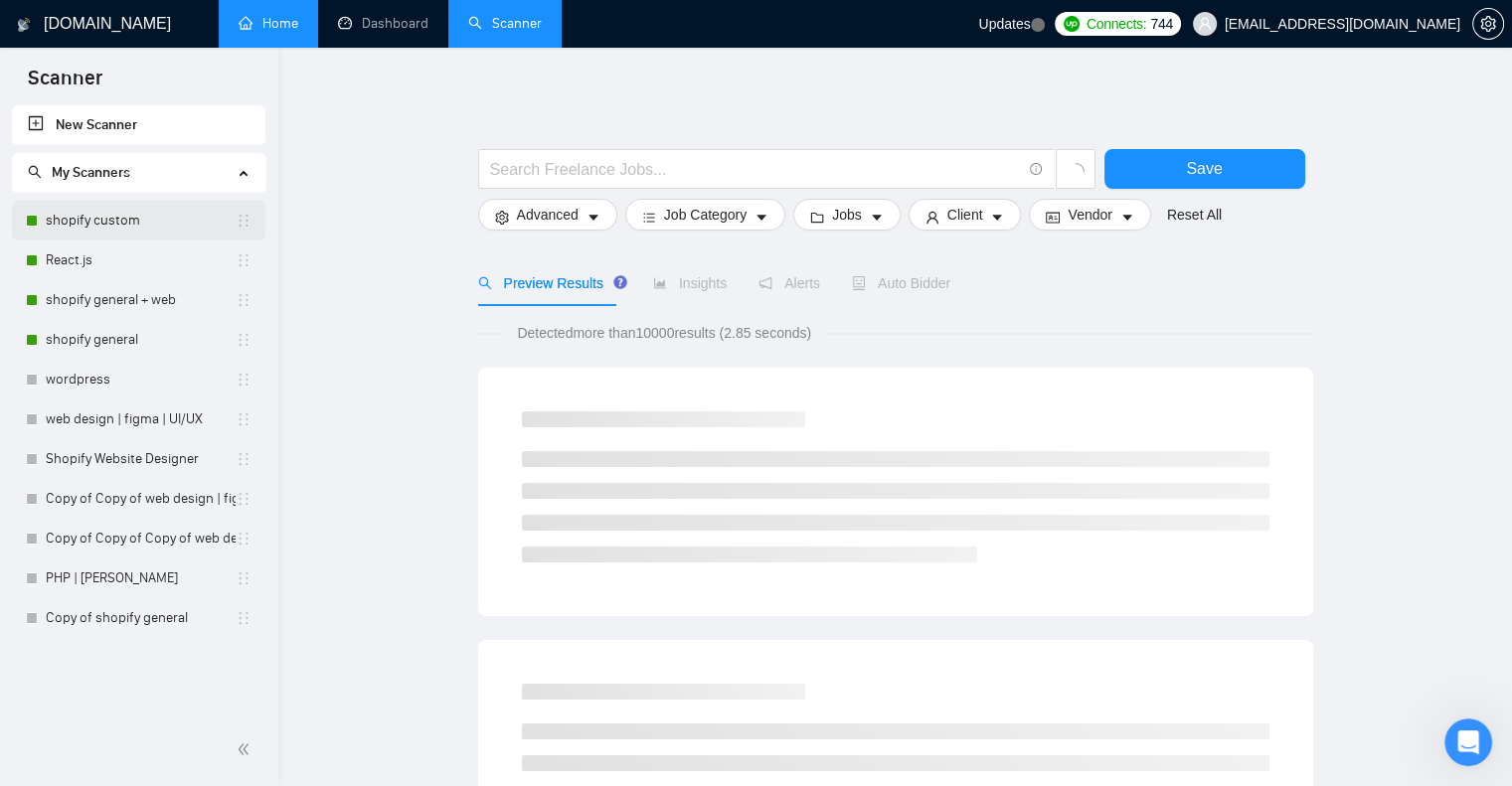 click on "shopify custom" at bounding box center [140, 221] 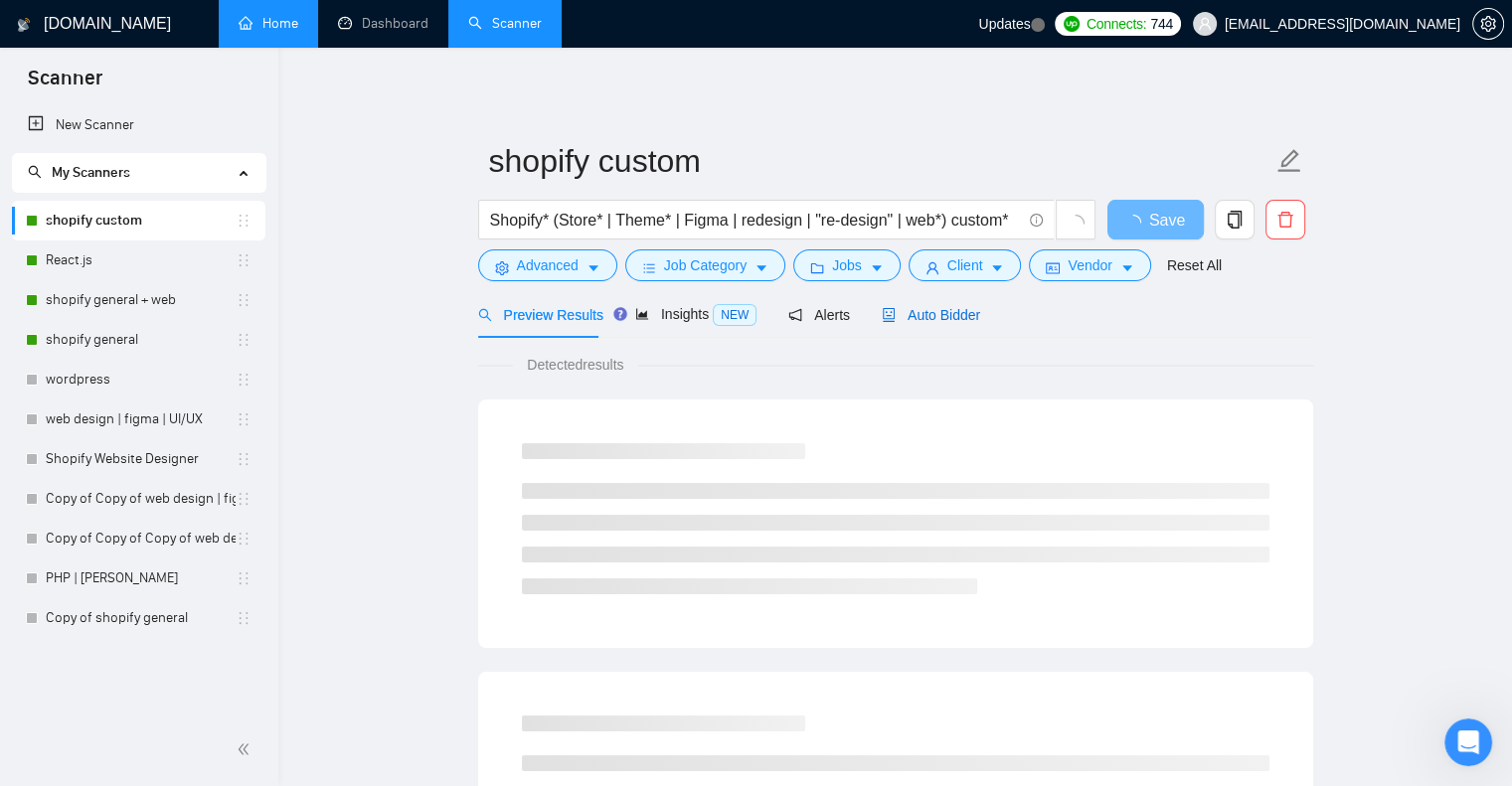 click on "Auto Bidder" at bounding box center (930, 315) 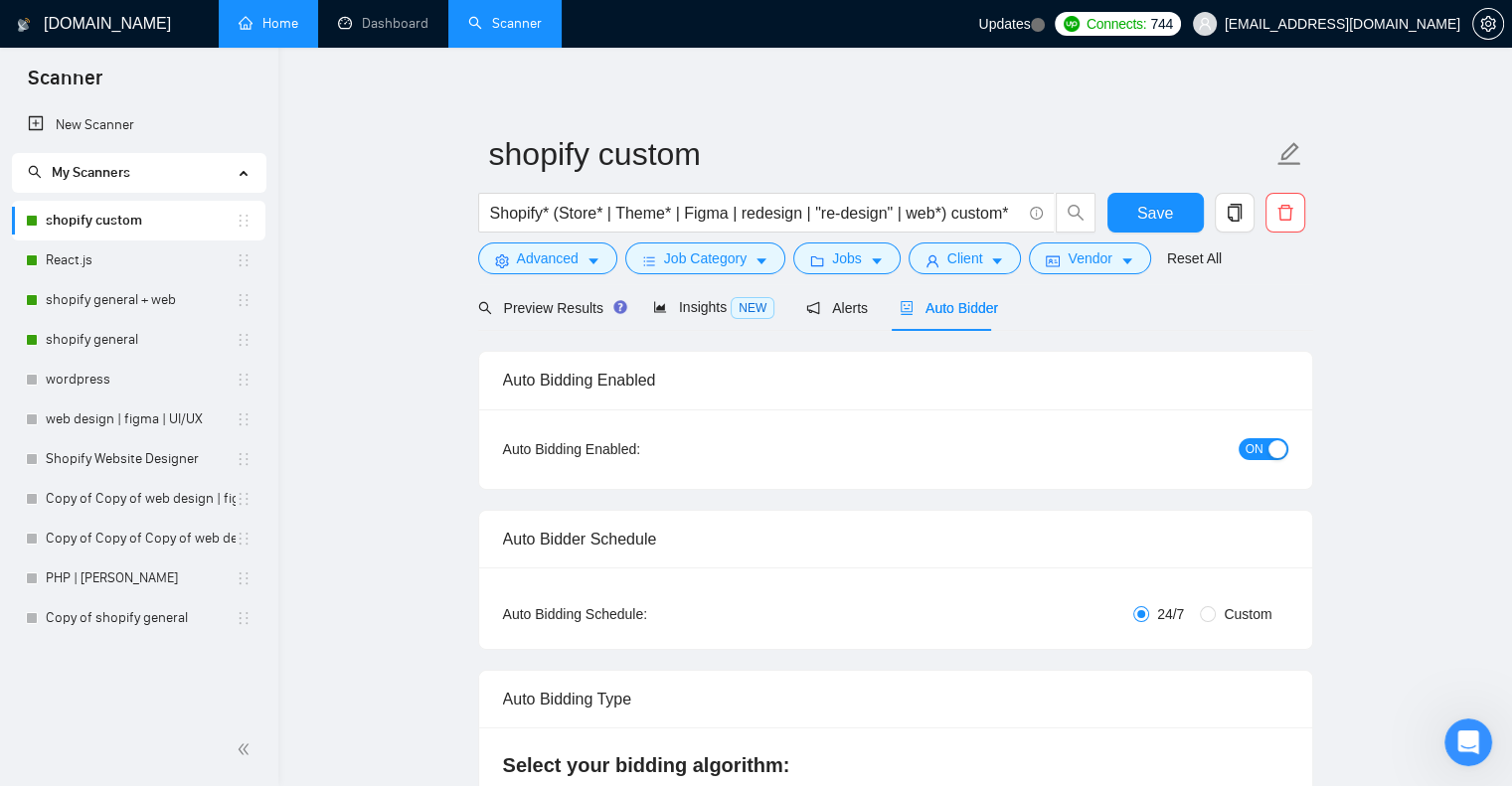 scroll, scrollTop: 8, scrollLeft: 0, axis: vertical 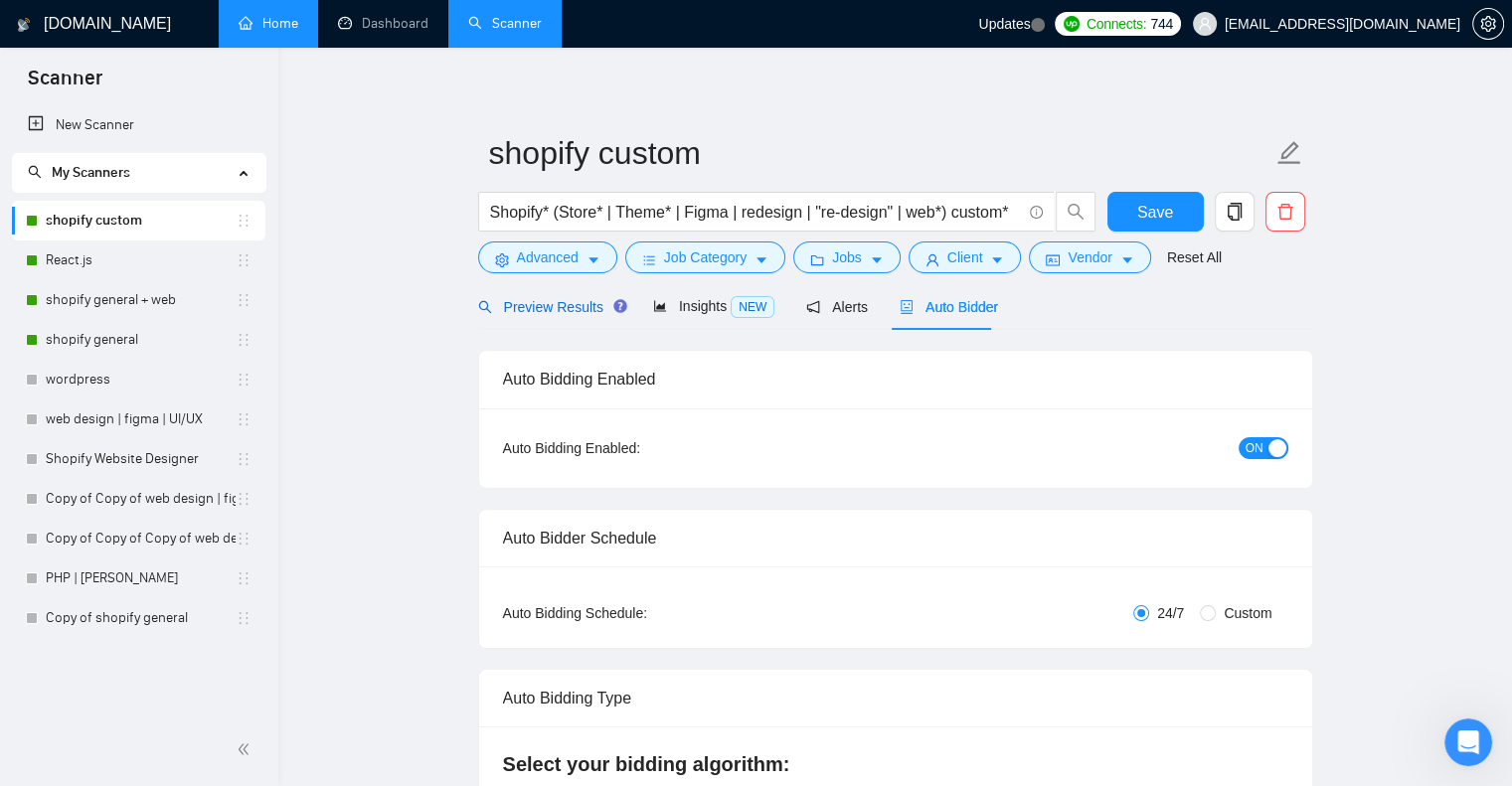 click on "Preview Results" at bounding box center [550, 307] 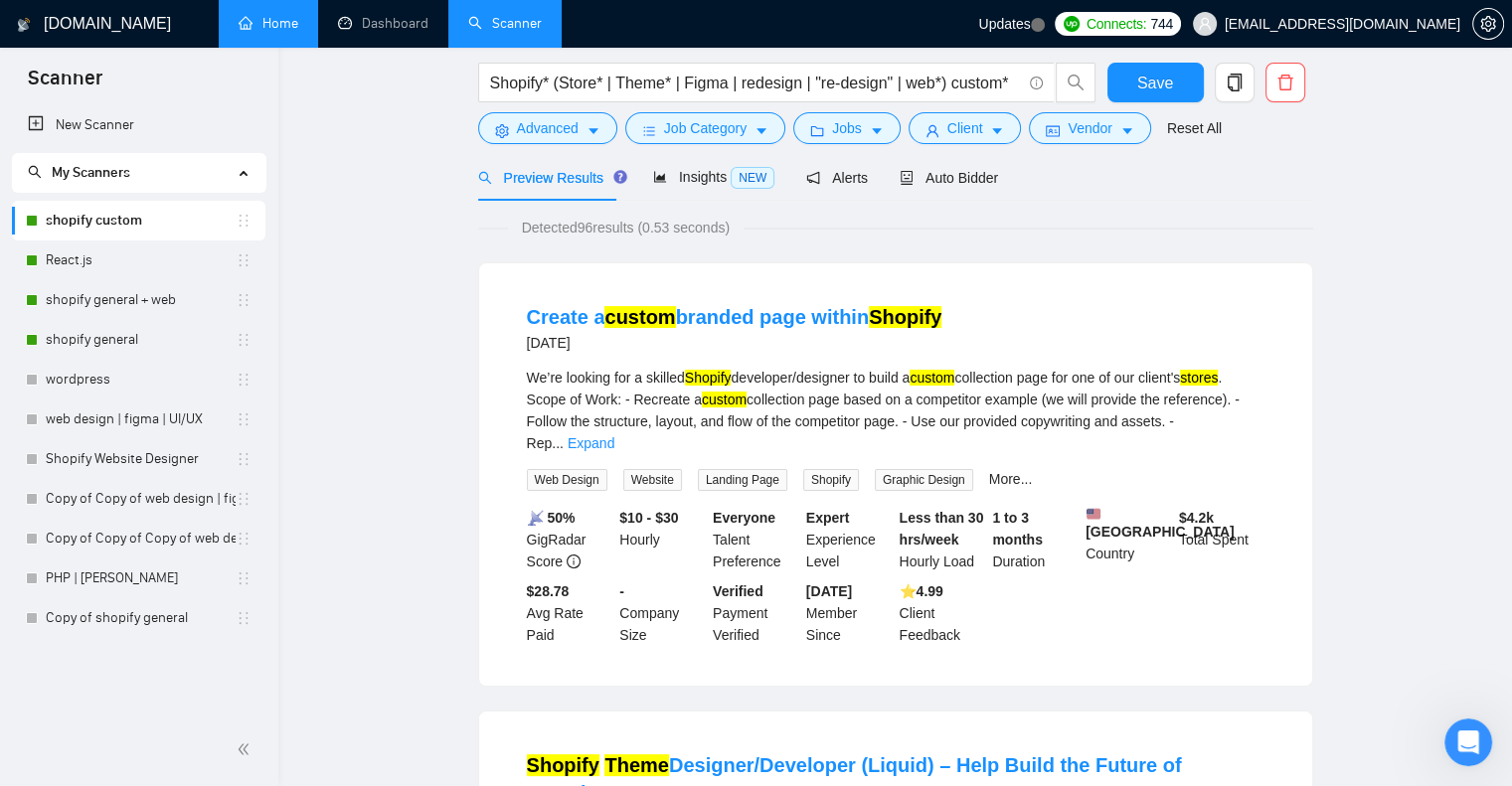 scroll, scrollTop: 0, scrollLeft: 0, axis: both 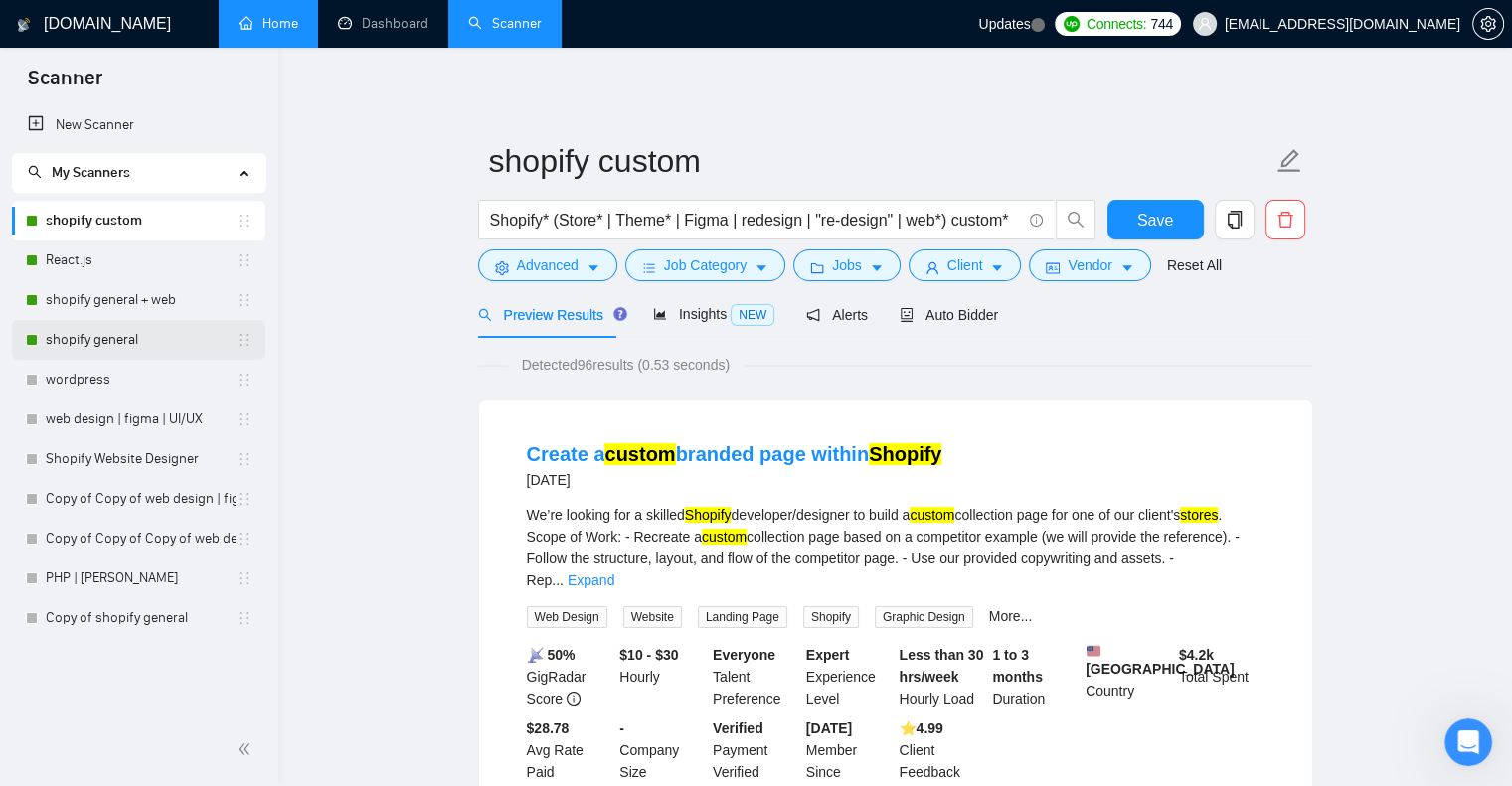 click on "shopify general" at bounding box center (140, 340) 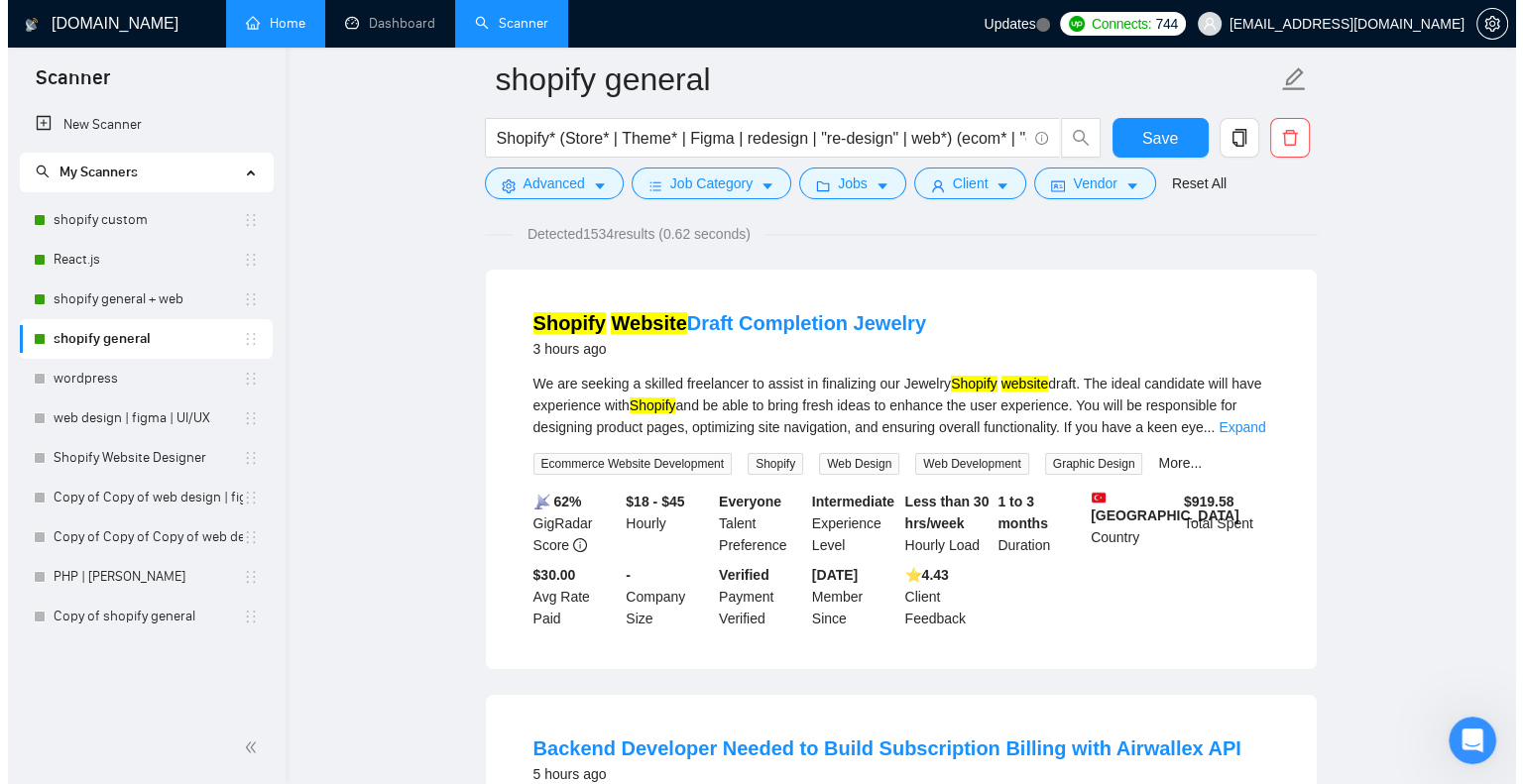 scroll, scrollTop: 0, scrollLeft: 0, axis: both 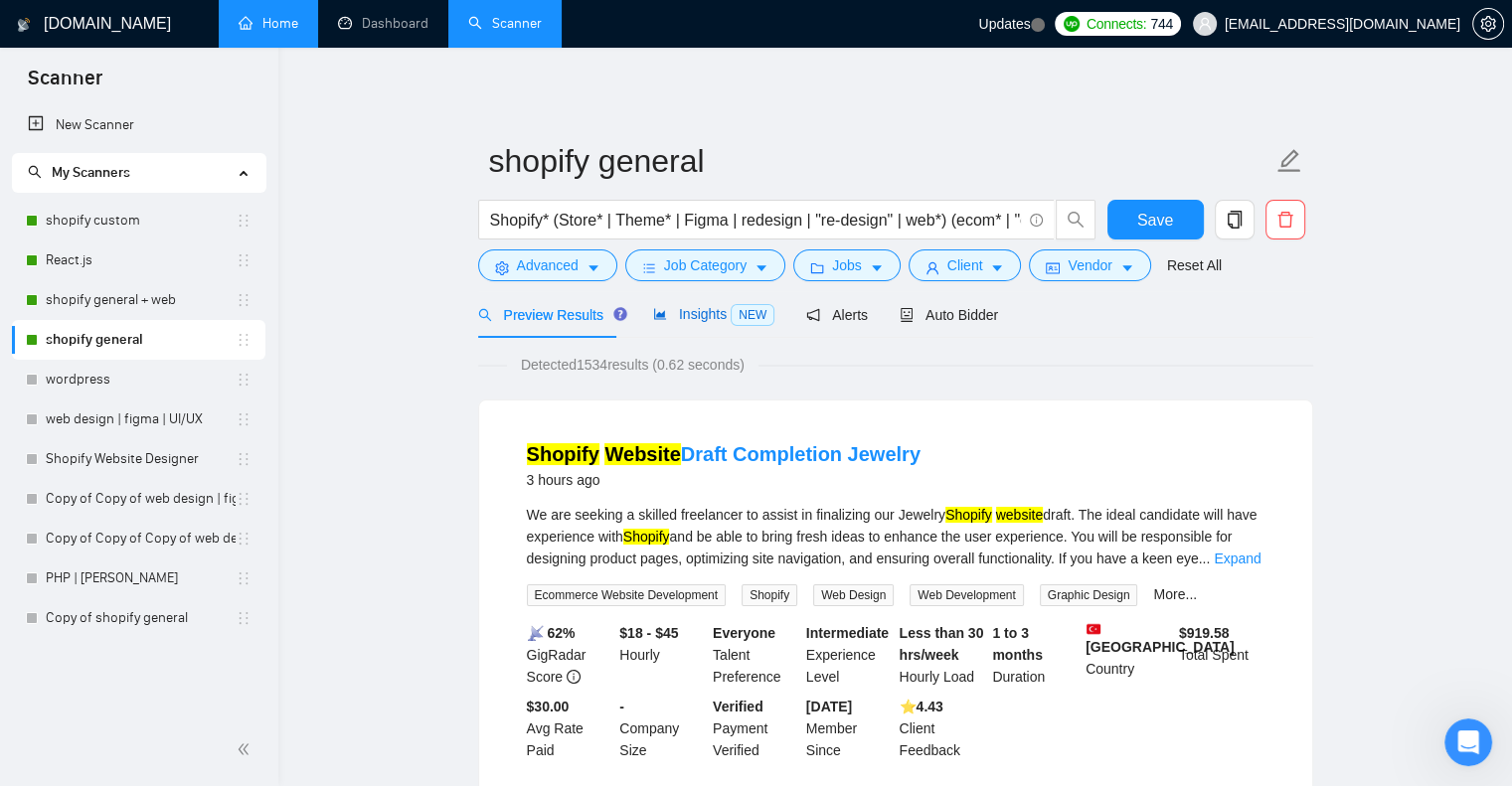 click on "Insights NEW" at bounding box center [714, 314] 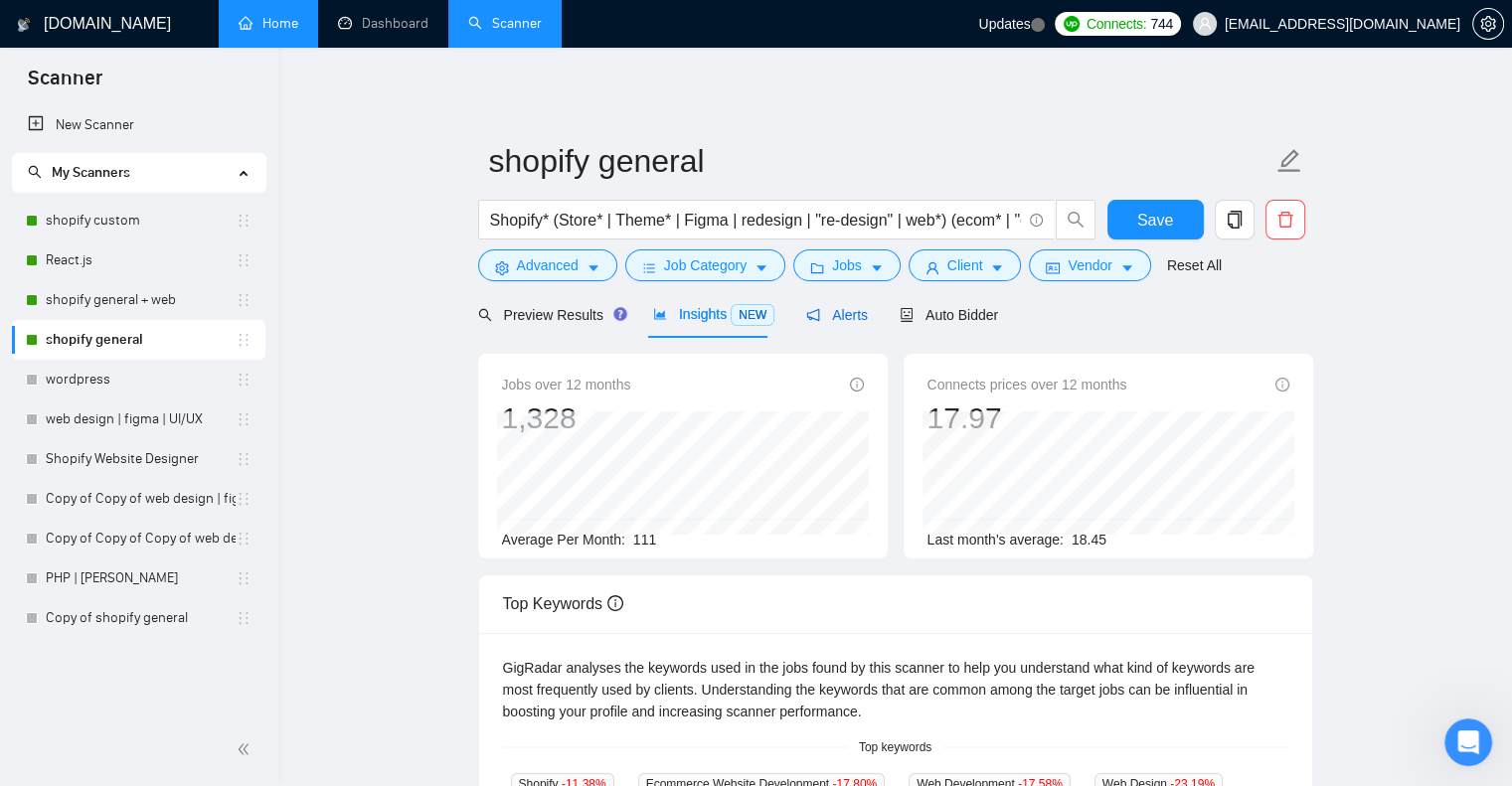 click on "Alerts" at bounding box center (837, 315) 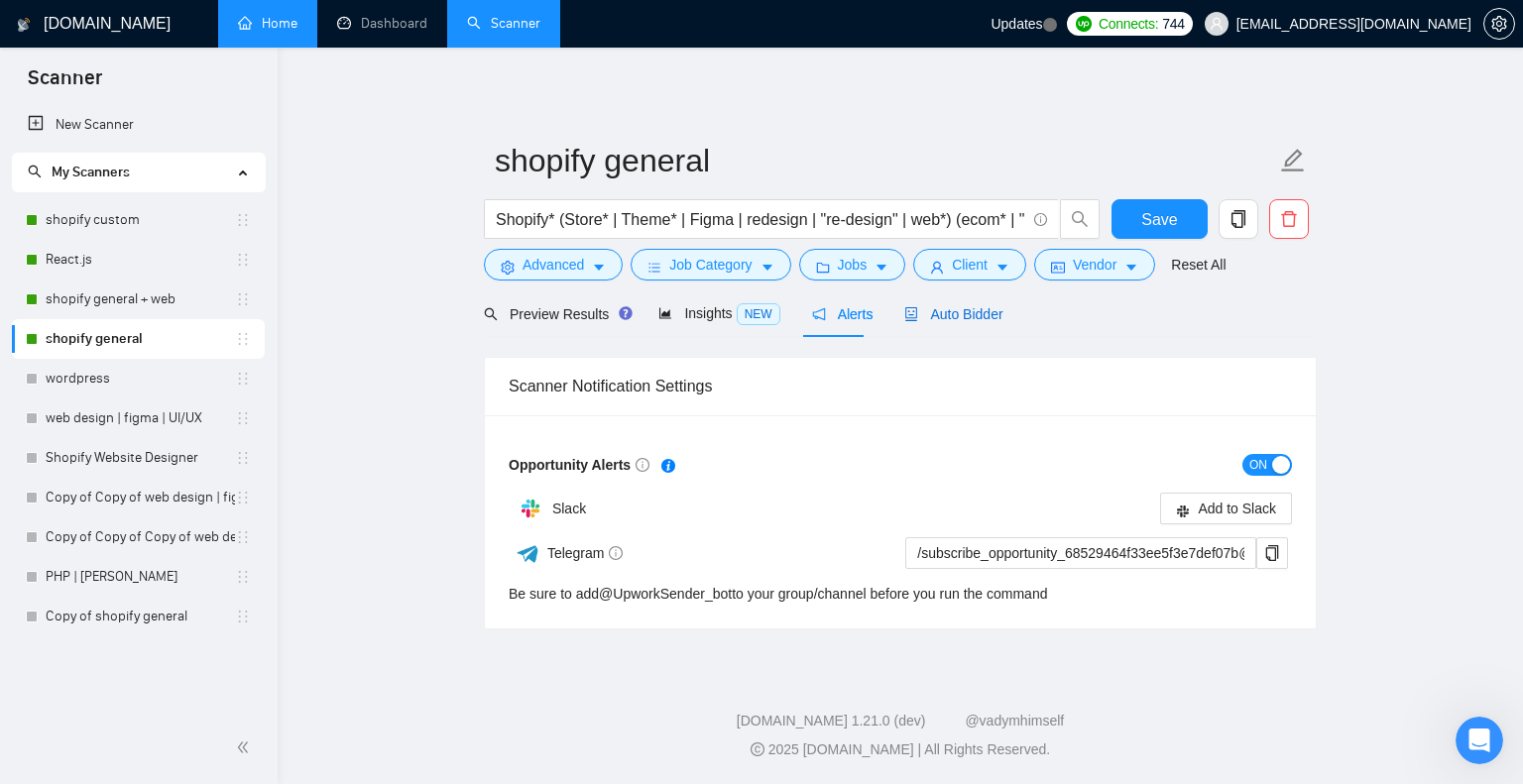 click on "Auto Bidder" at bounding box center [953, 314] 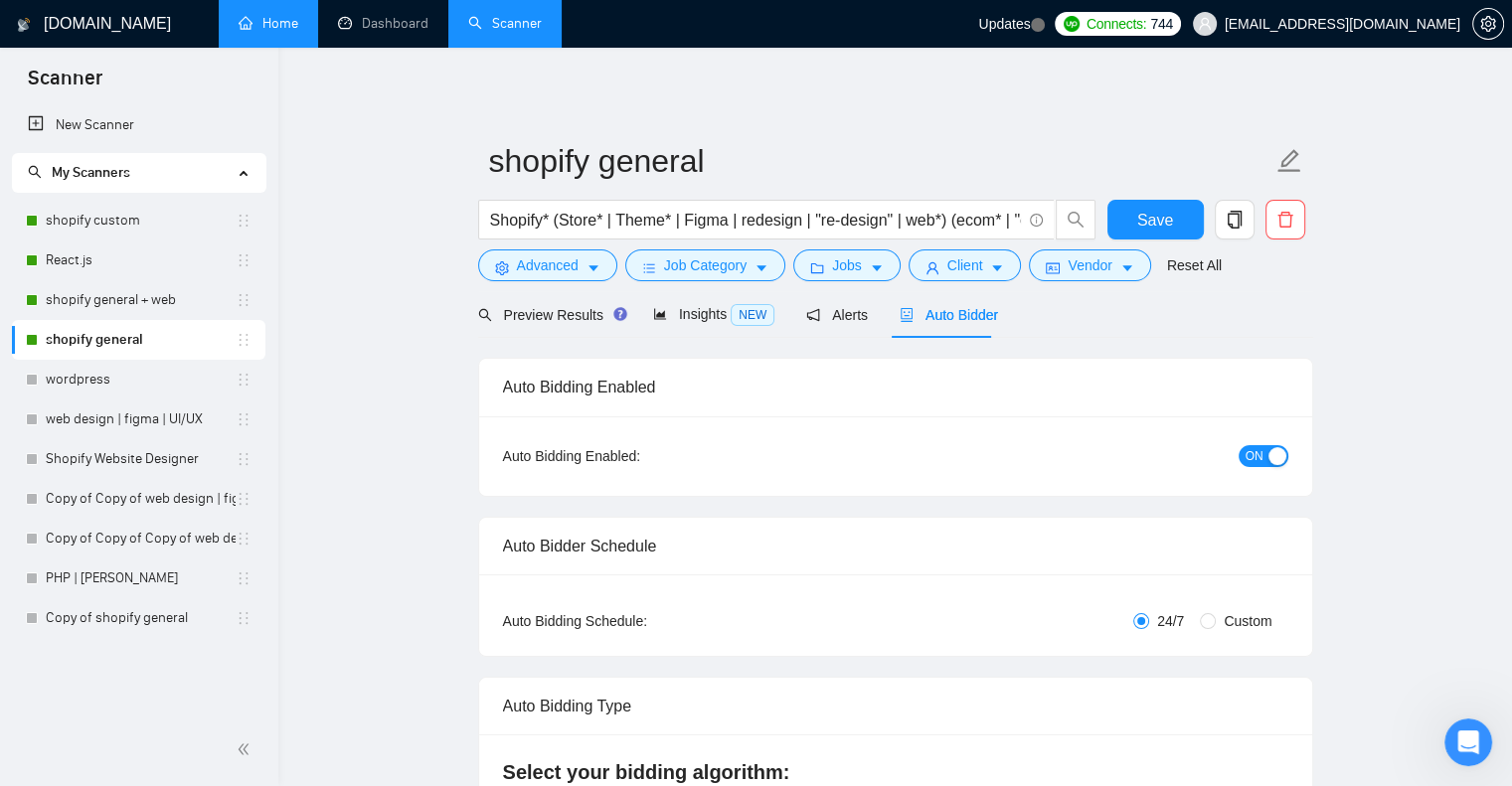 type 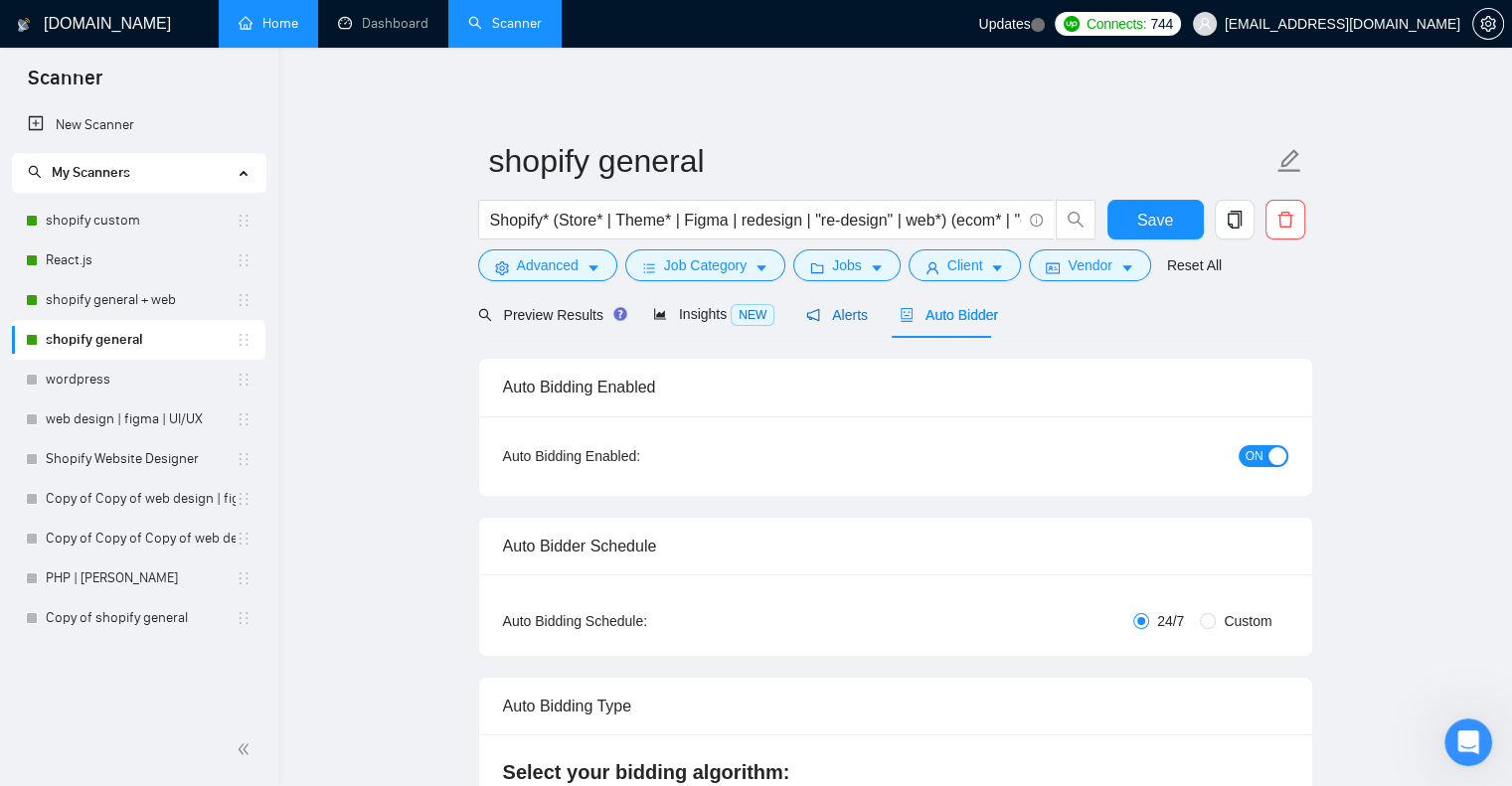 click on "Alerts" at bounding box center (837, 315) 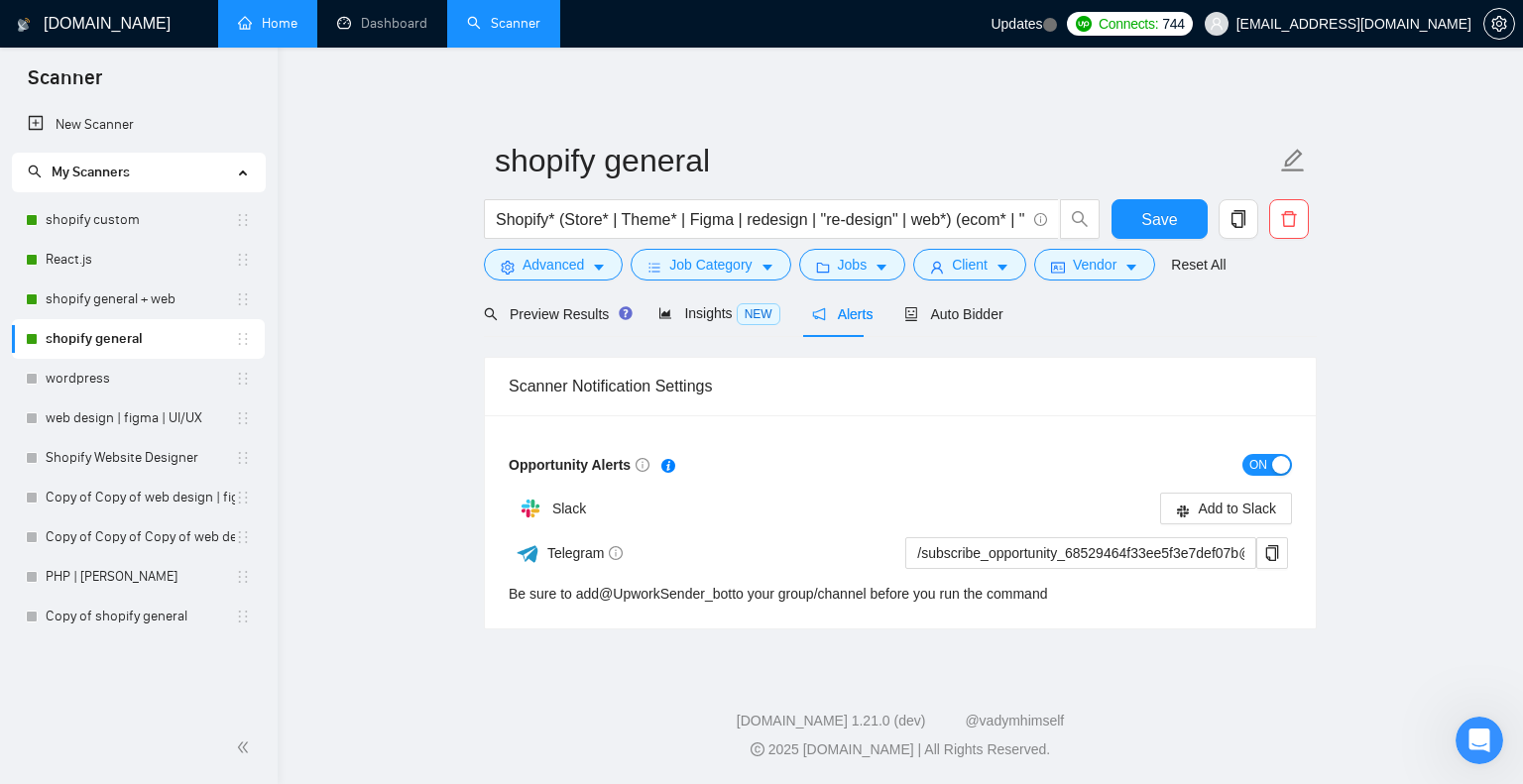 click on "ON" at bounding box center [1258, 465] 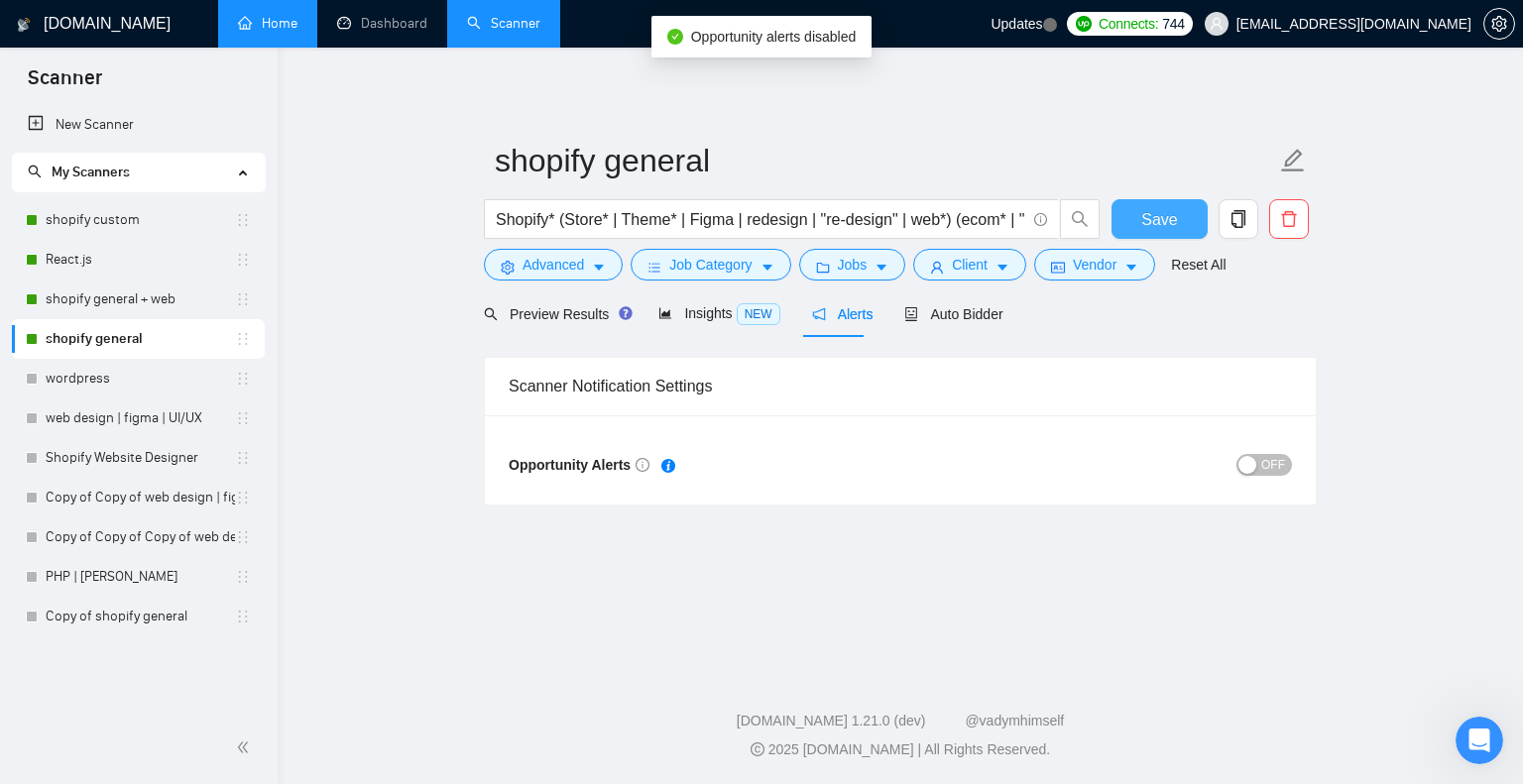 click on "Save" at bounding box center [1159, 219] 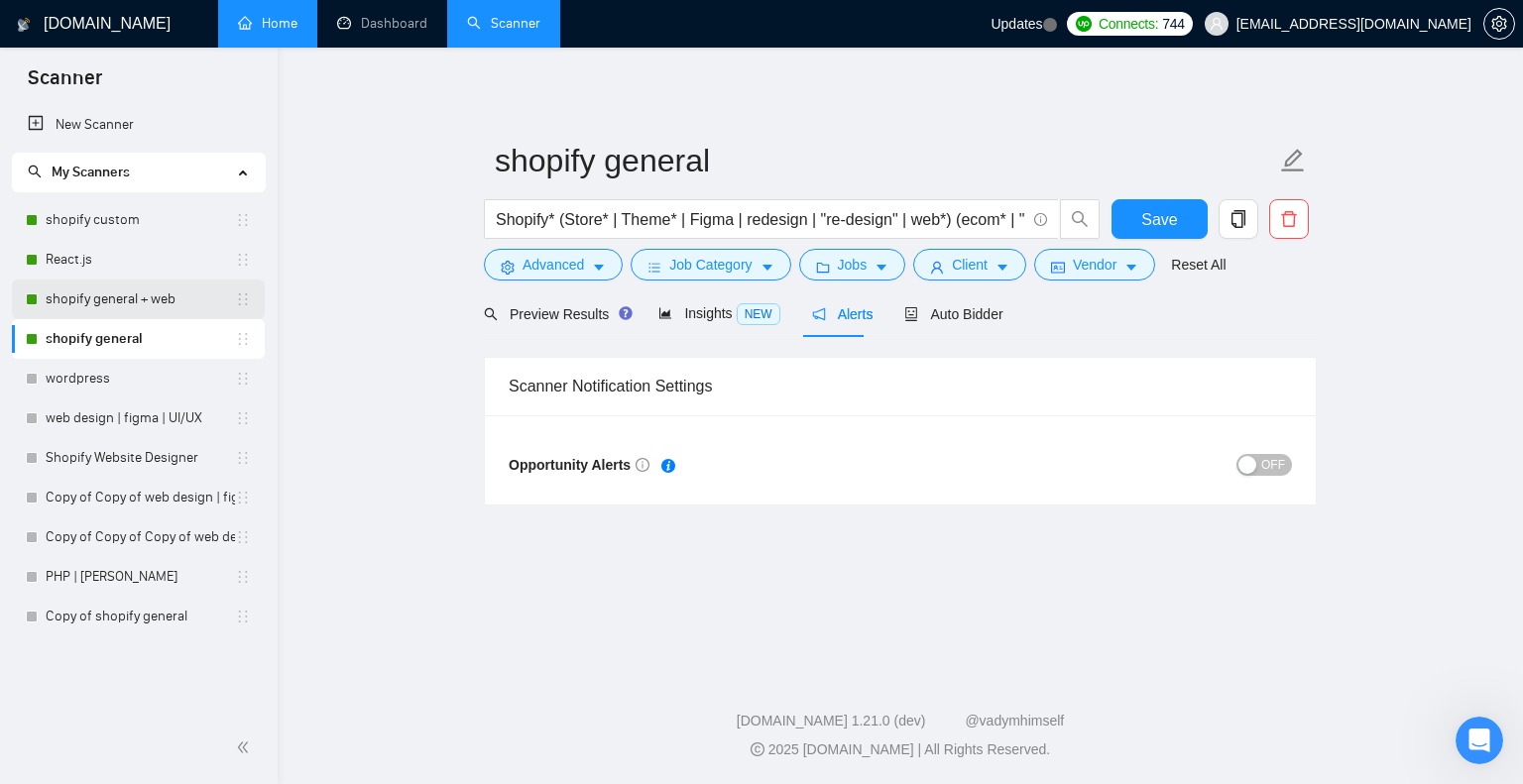 click on "shopify general + web" at bounding box center (140, 299) 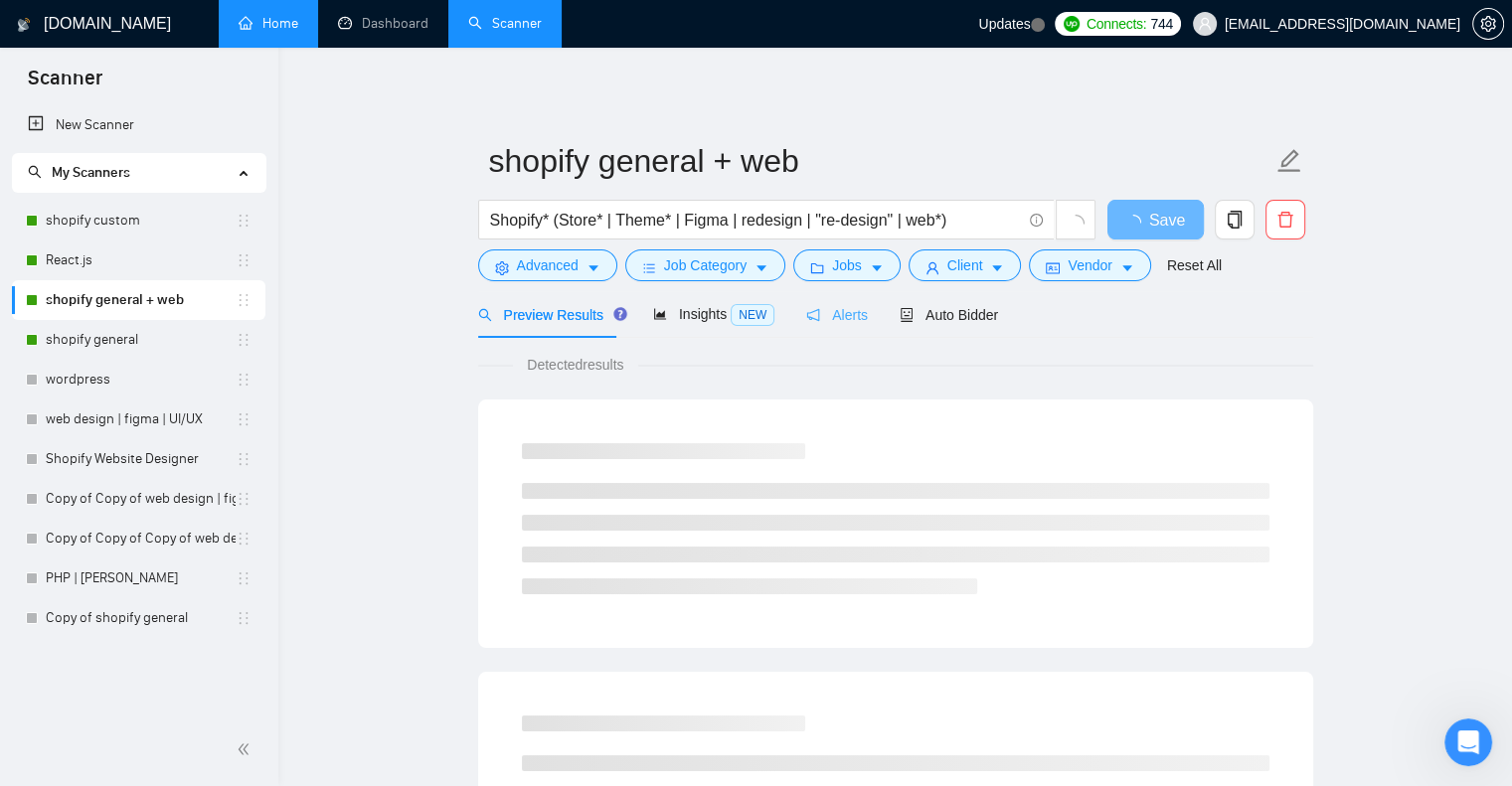 click on "Alerts" at bounding box center [837, 314] 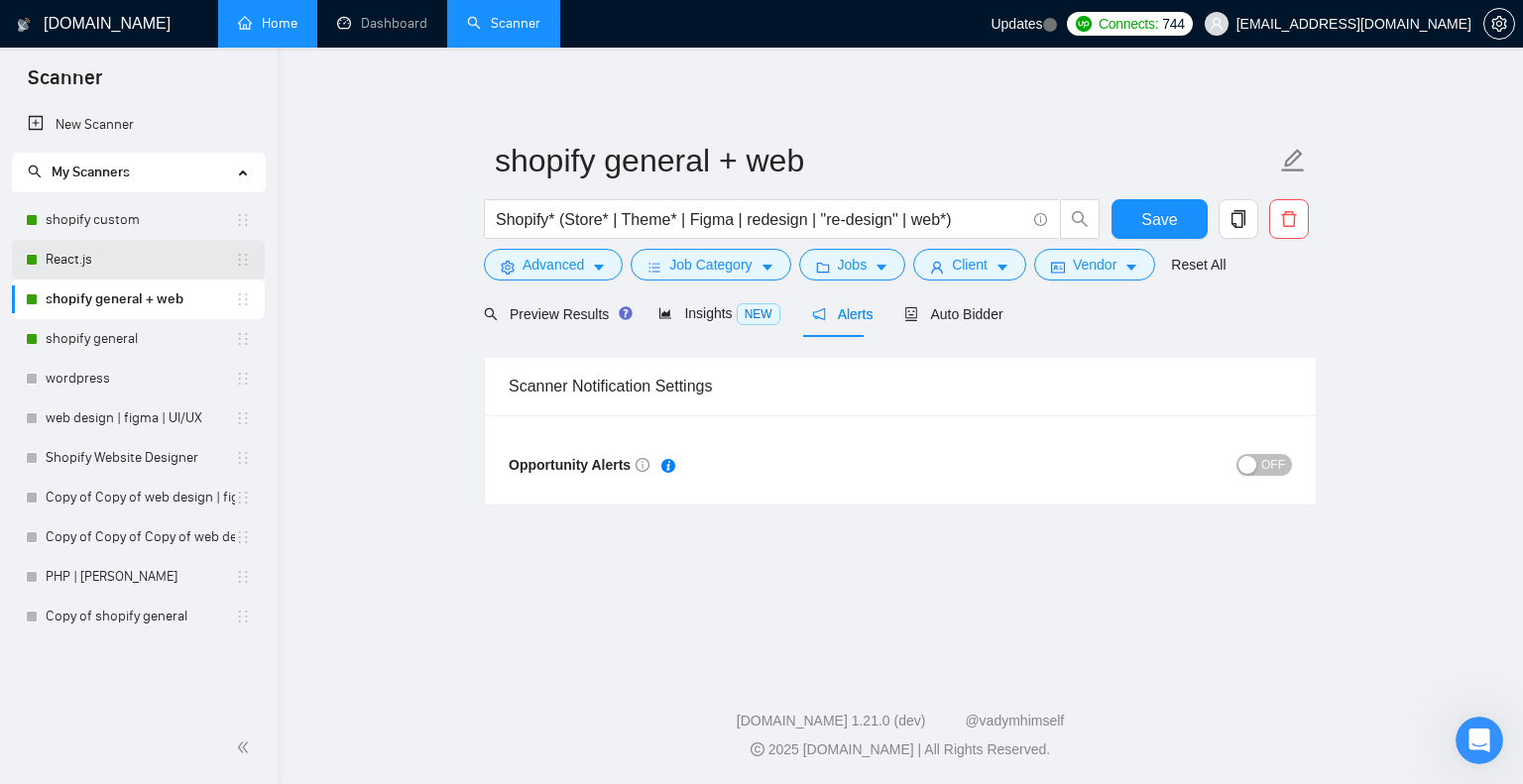 click on "React.js" at bounding box center (140, 260) 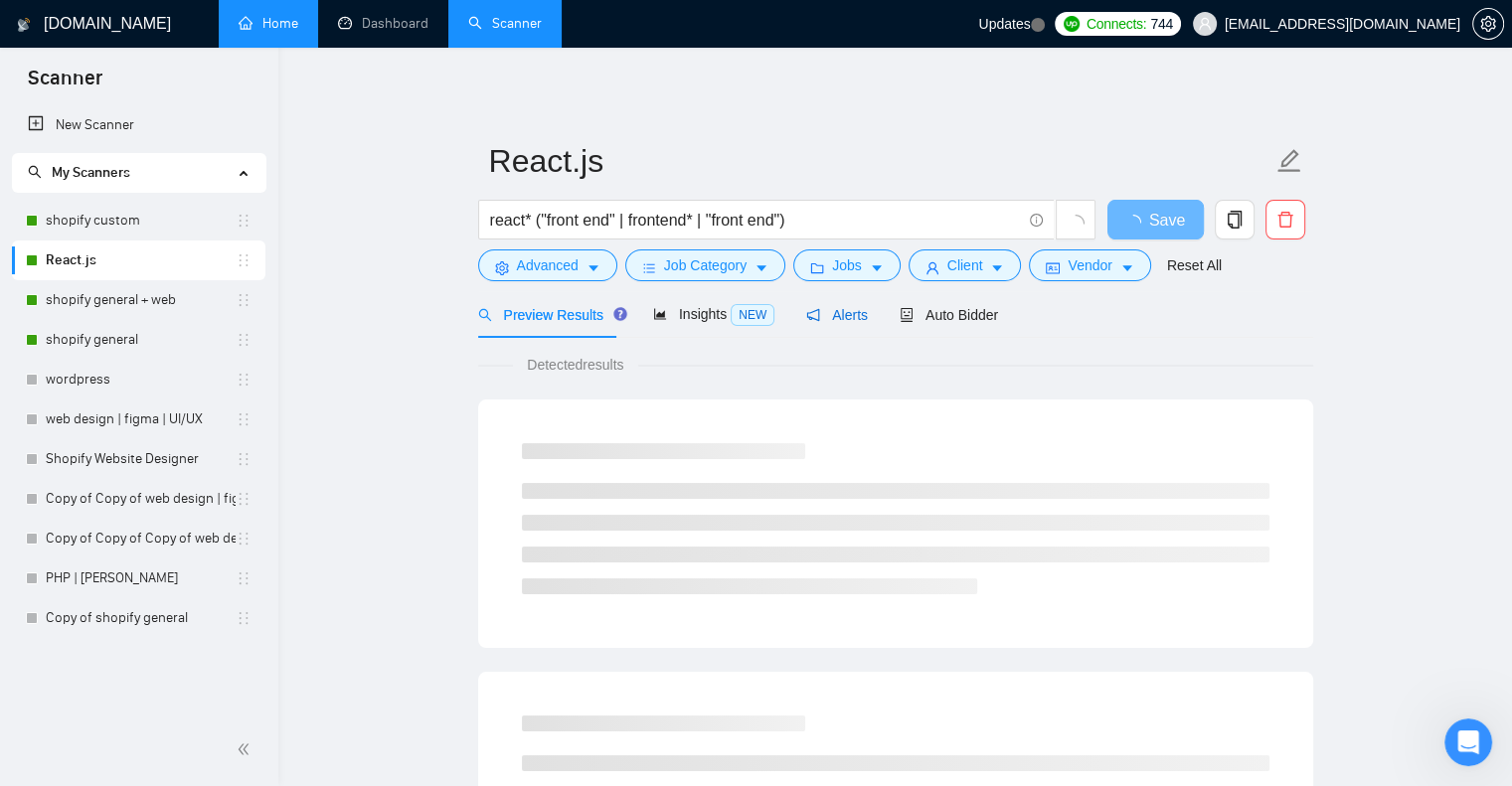 click on "Alerts" at bounding box center [837, 315] 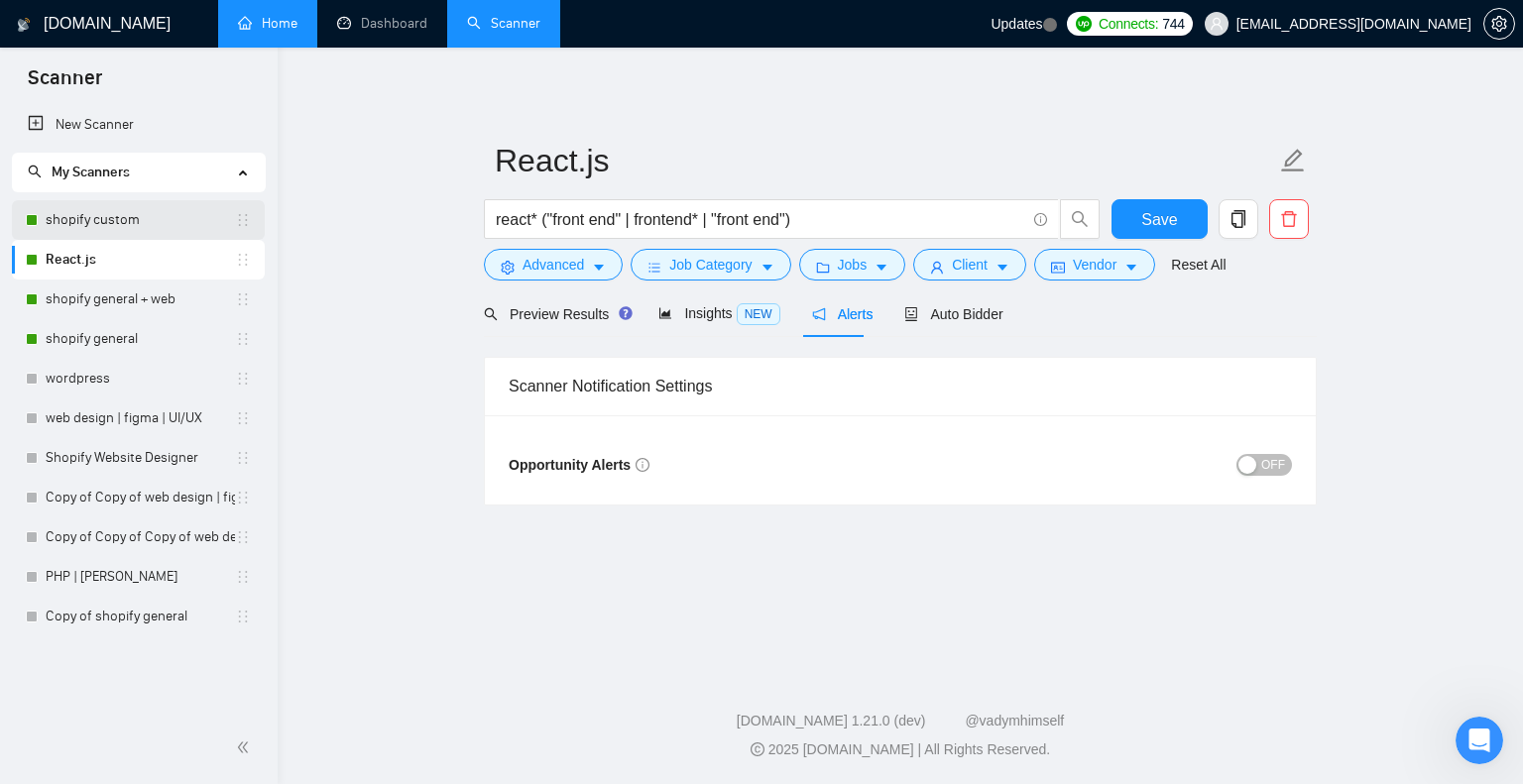 click on "shopify custom" at bounding box center [140, 220] 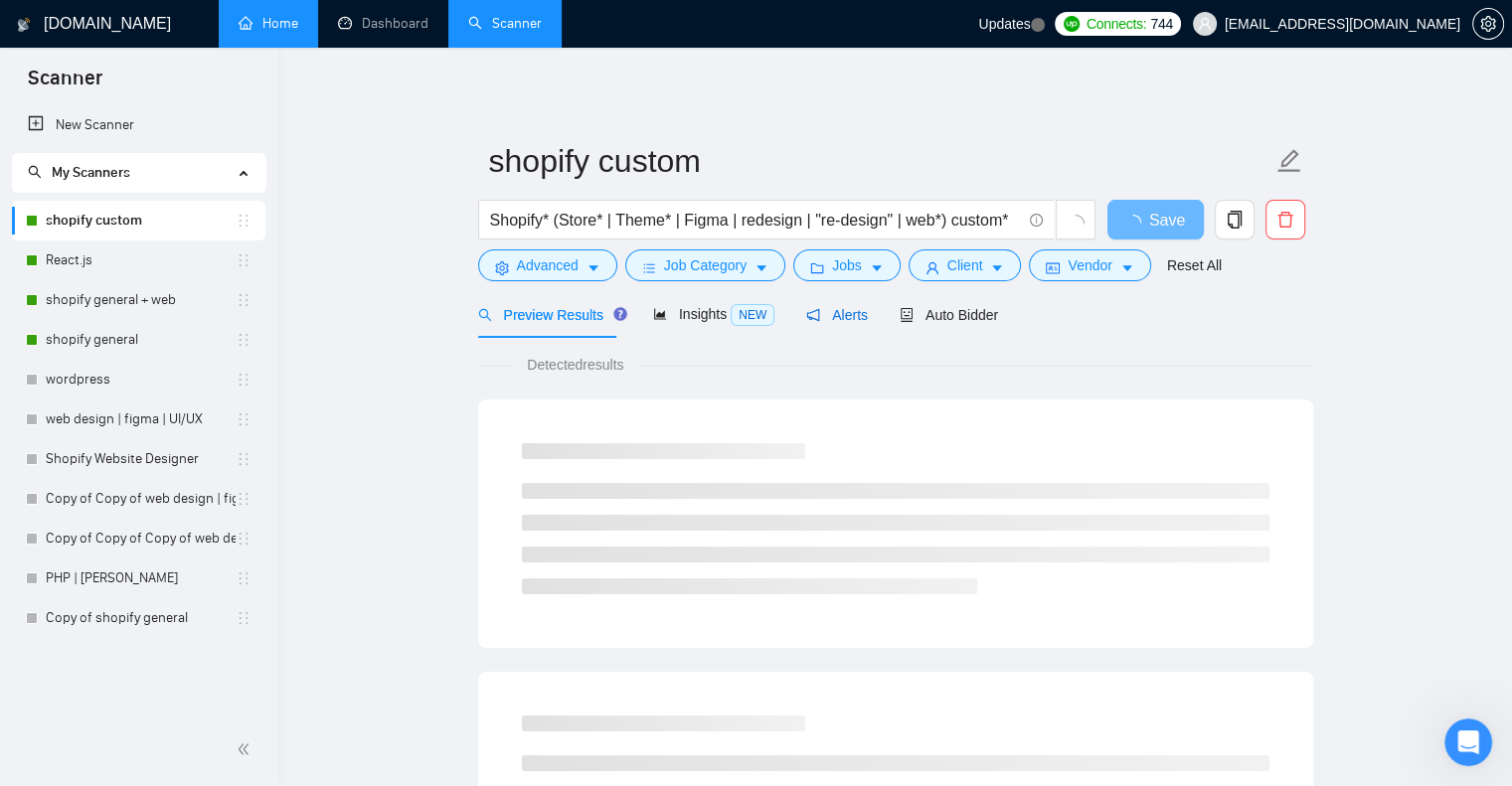 click on "Alerts" at bounding box center (837, 315) 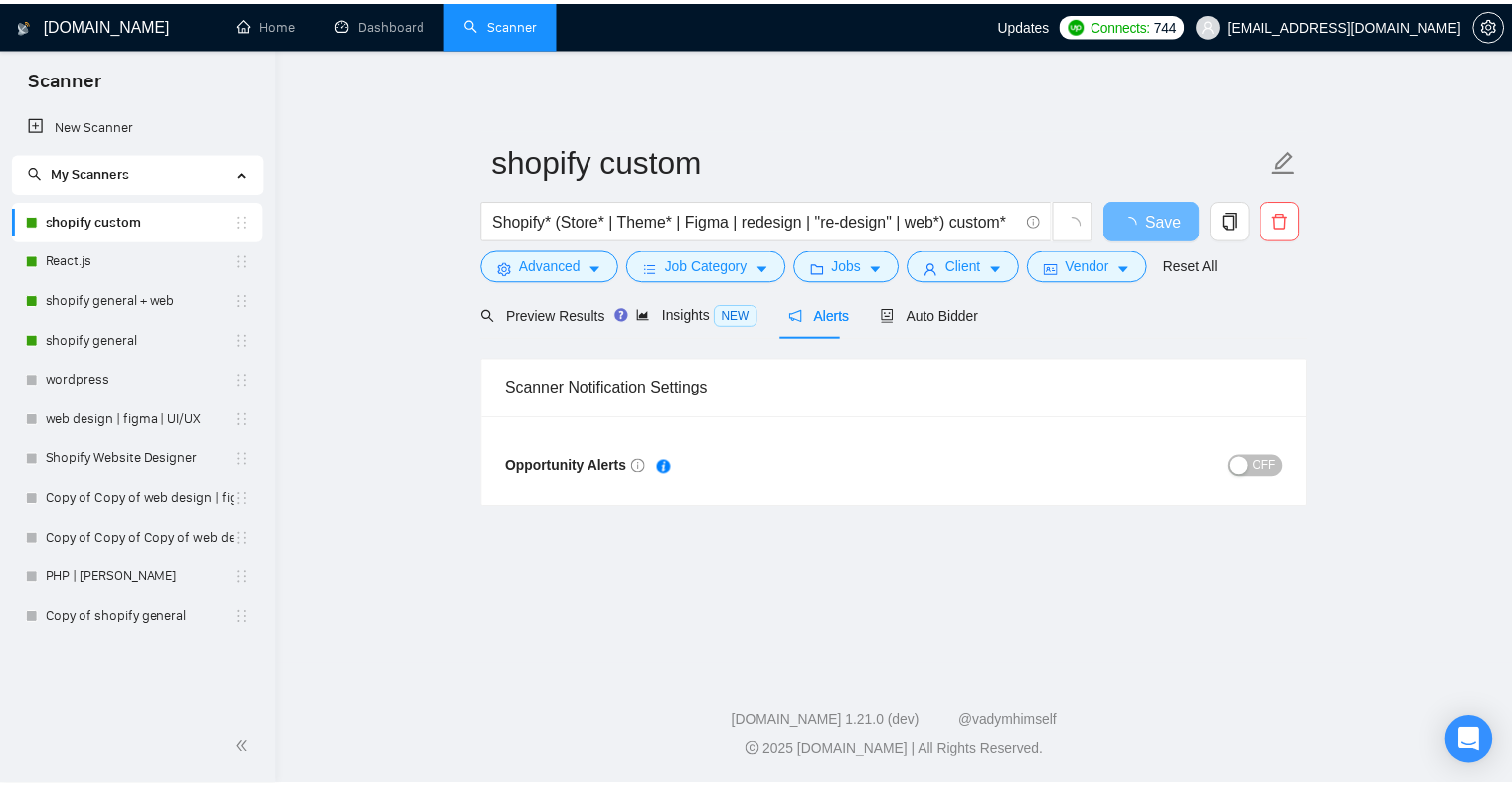 scroll, scrollTop: 0, scrollLeft: 0, axis: both 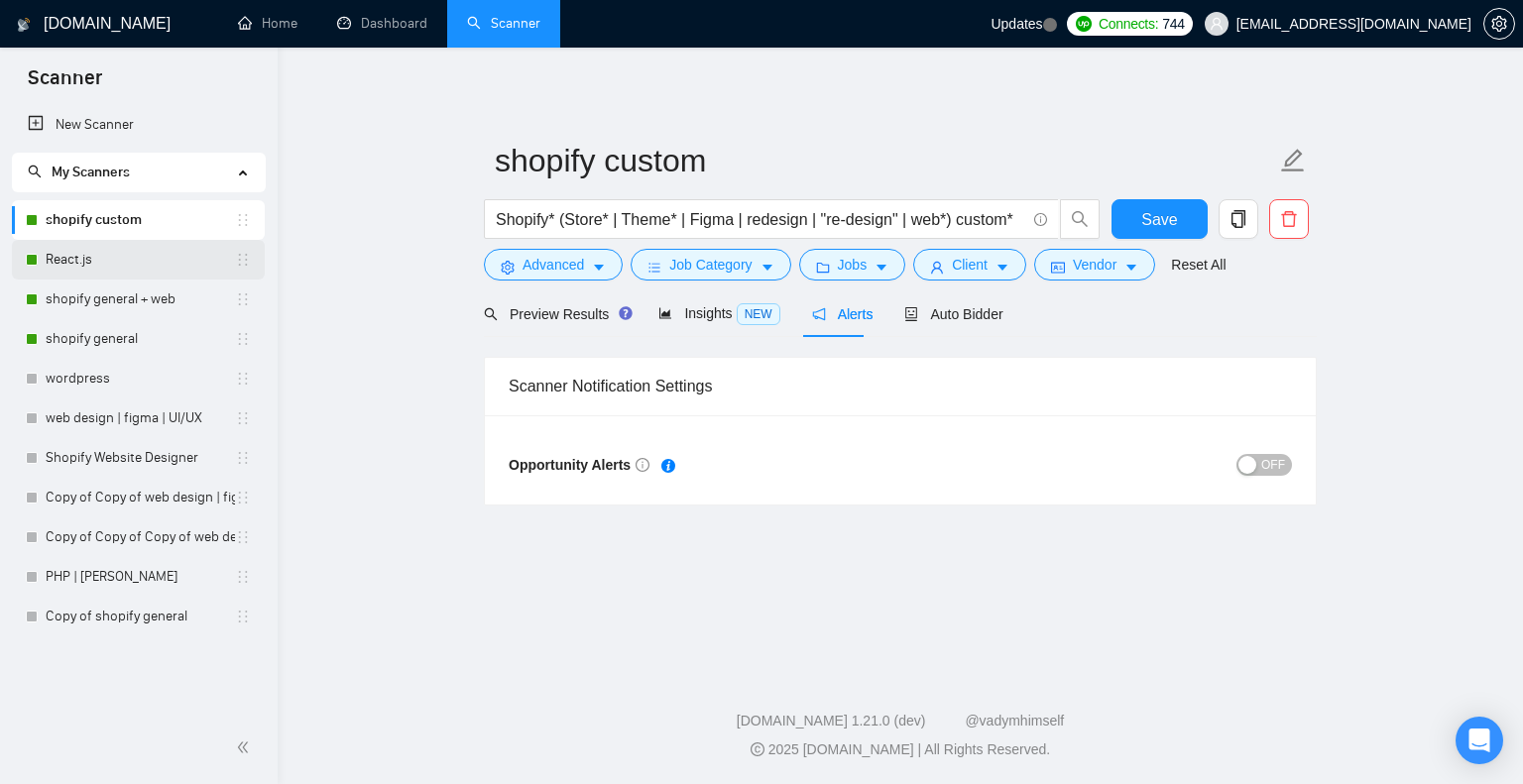 click on "React.js" at bounding box center (140, 260) 